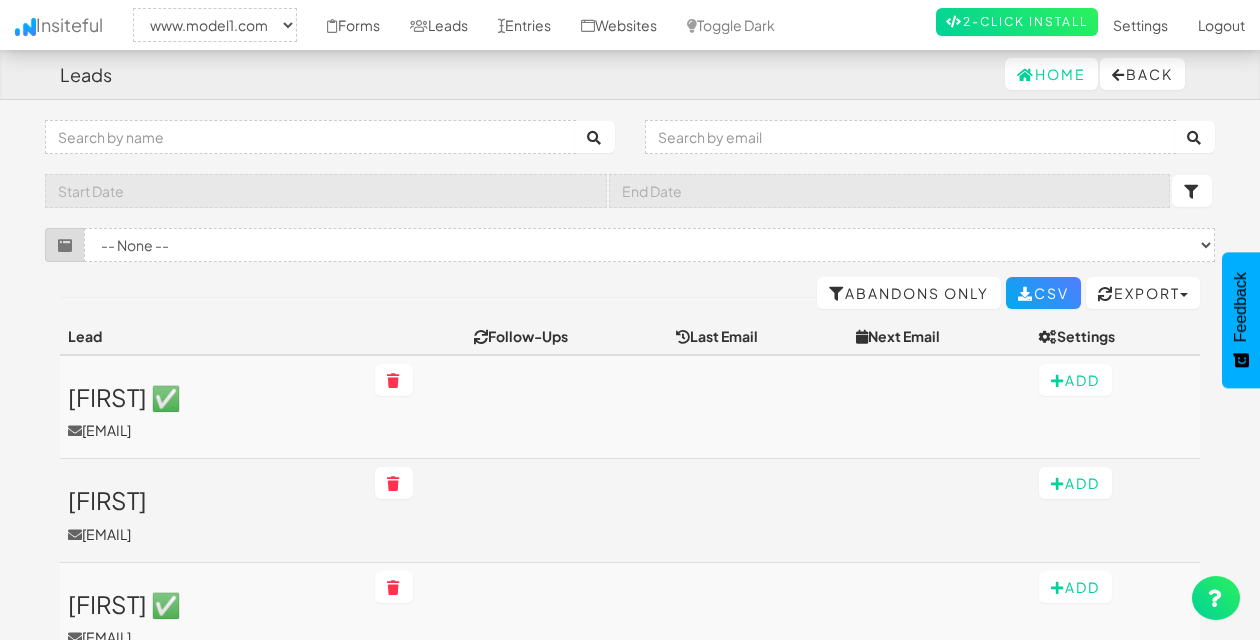 select on "2371" 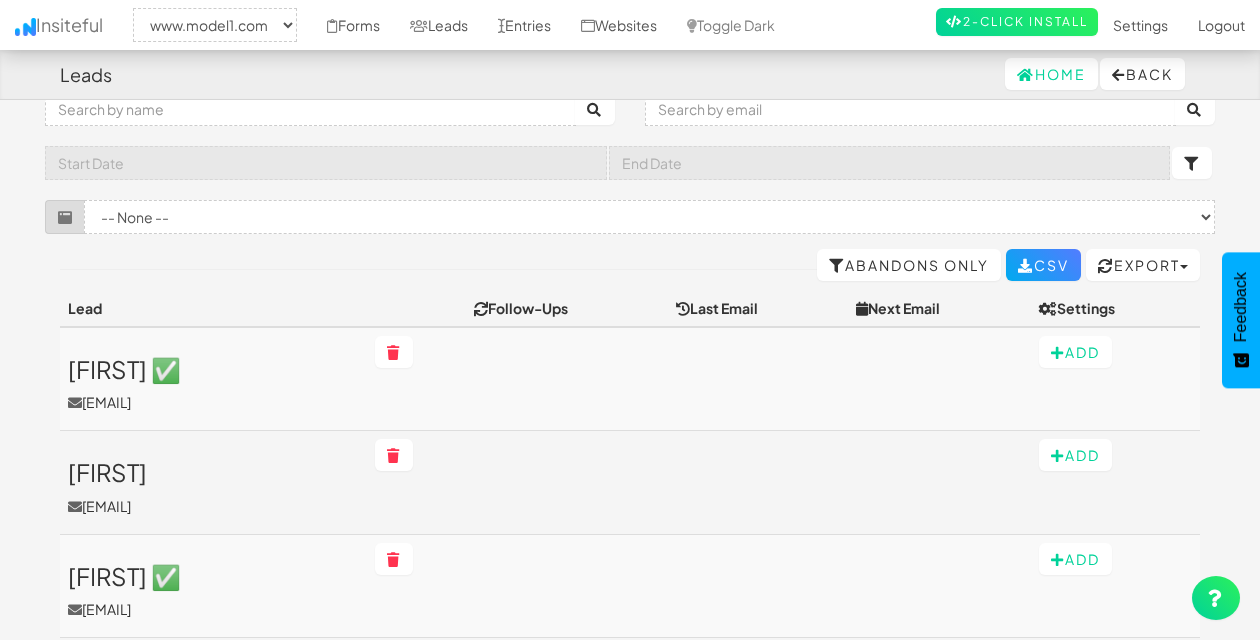 scroll, scrollTop: 10, scrollLeft: 0, axis: vertical 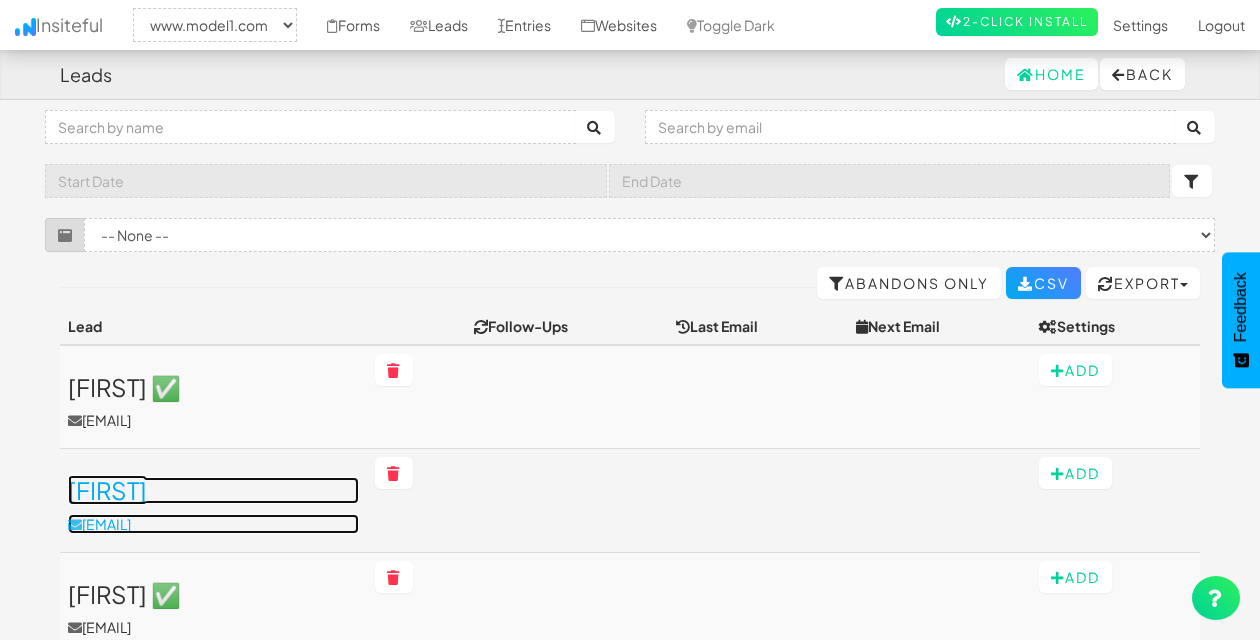 click on "[FIRST]" at bounding box center (213, 490) 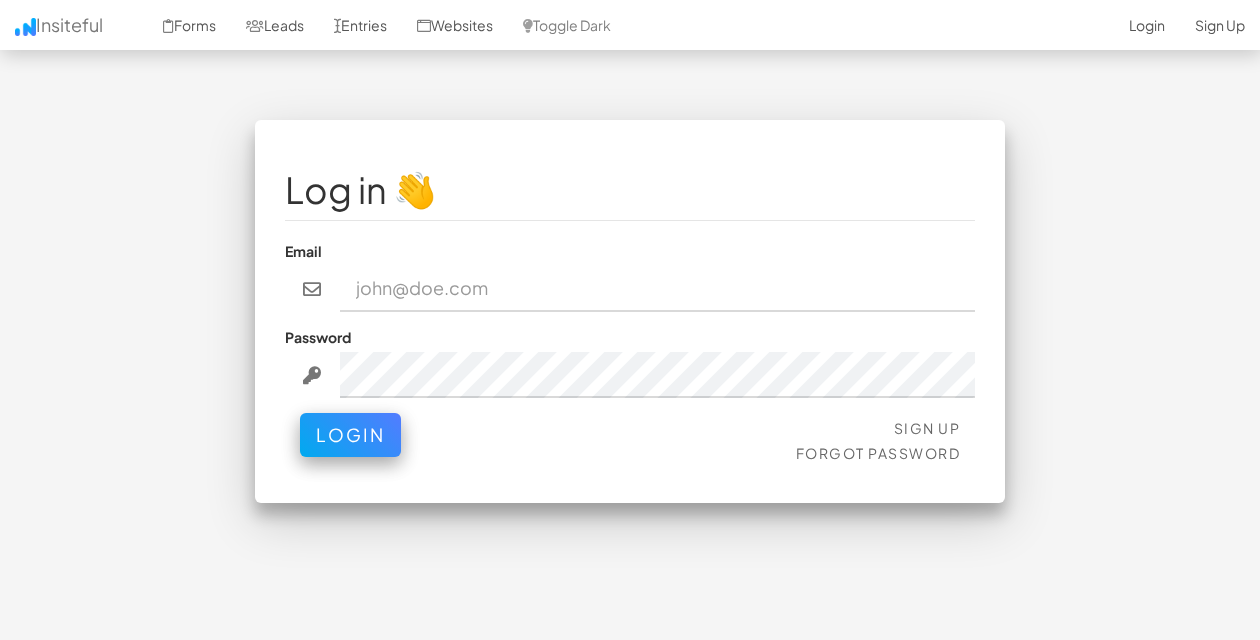scroll, scrollTop: 0, scrollLeft: 0, axis: both 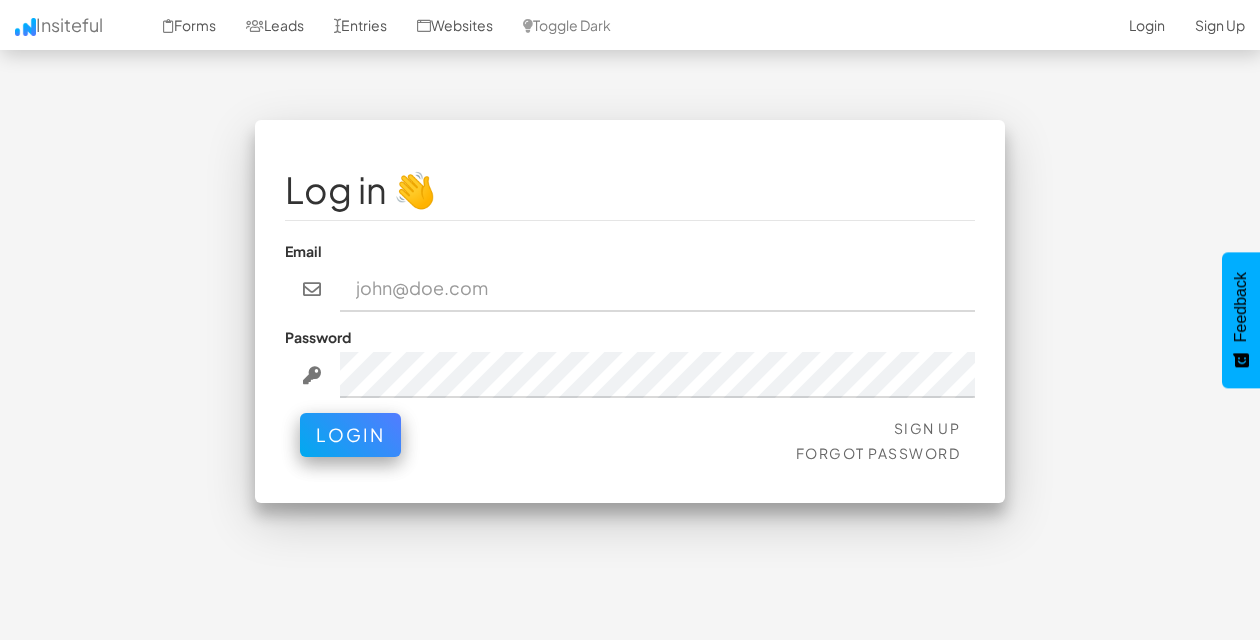 type on "[USERNAME]@example.com" 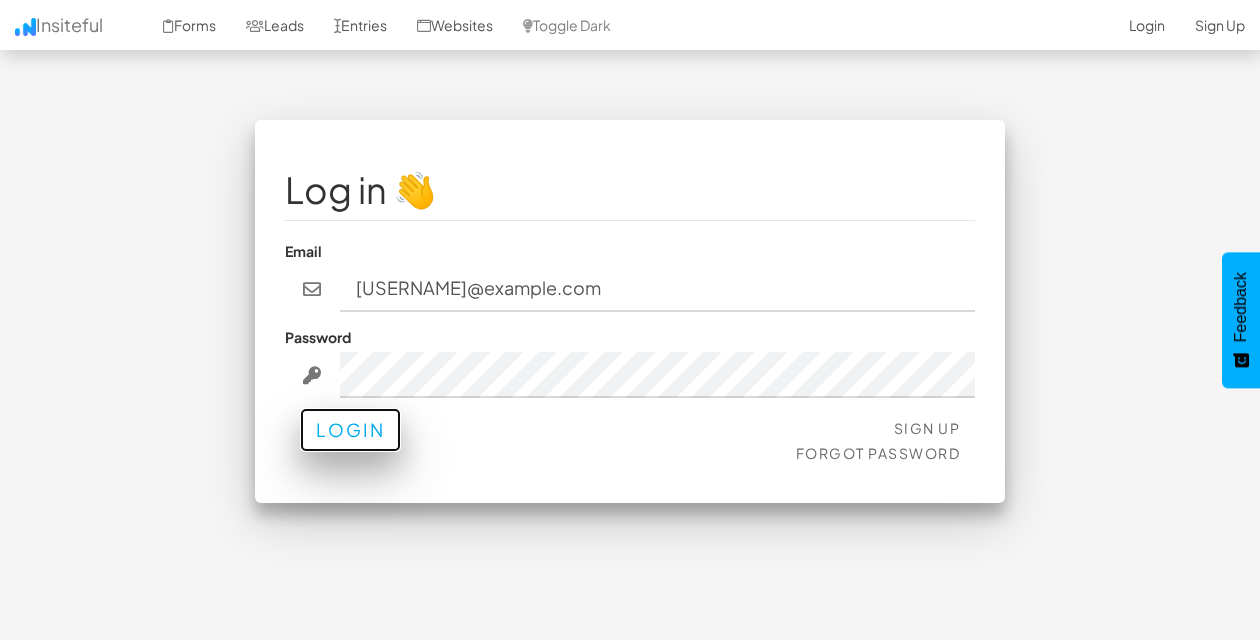 click on "Login" at bounding box center (350, 430) 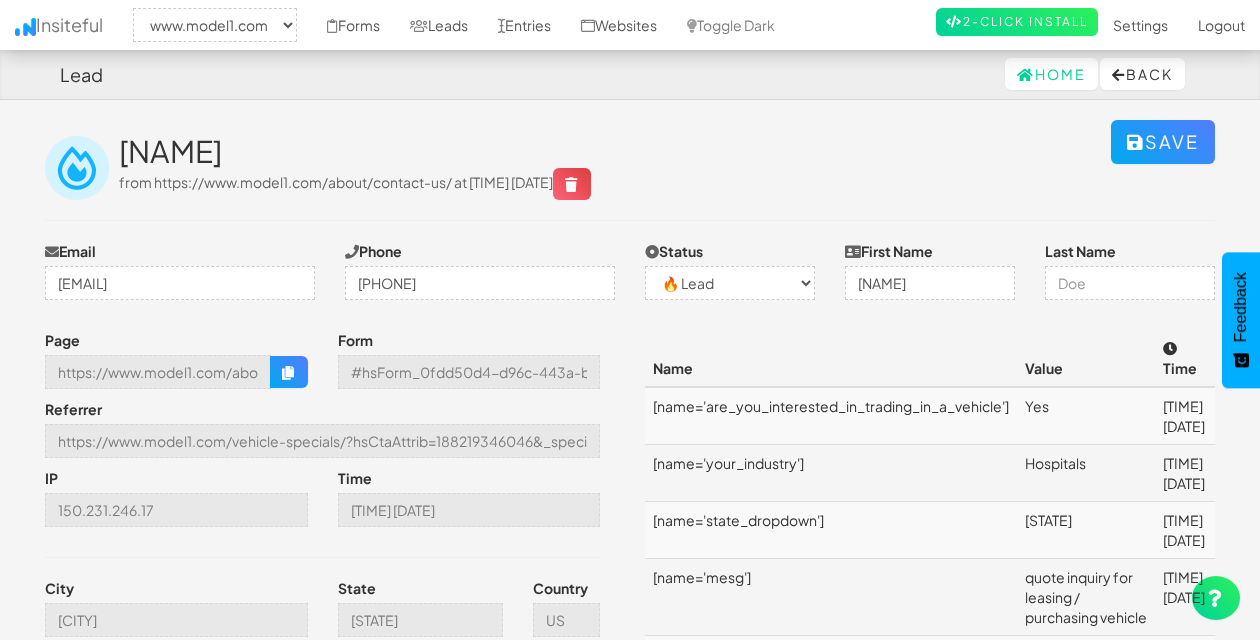 select on "2371" 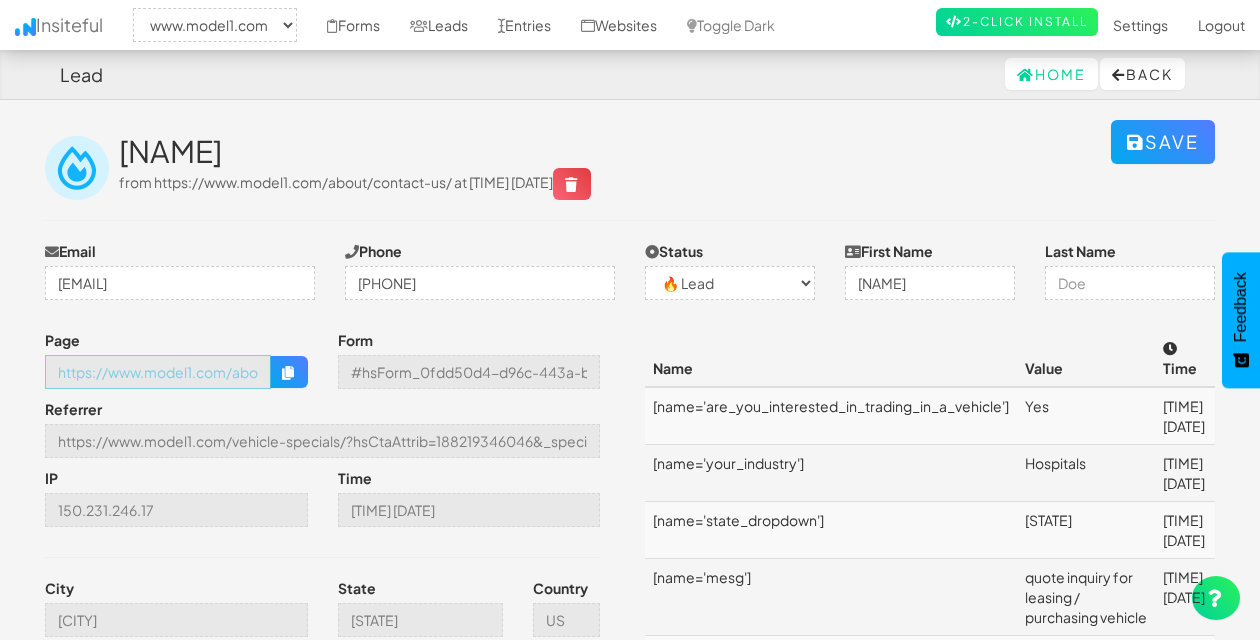 click on "https://www.model1.com/about/contact-us/" at bounding box center (158, 372) 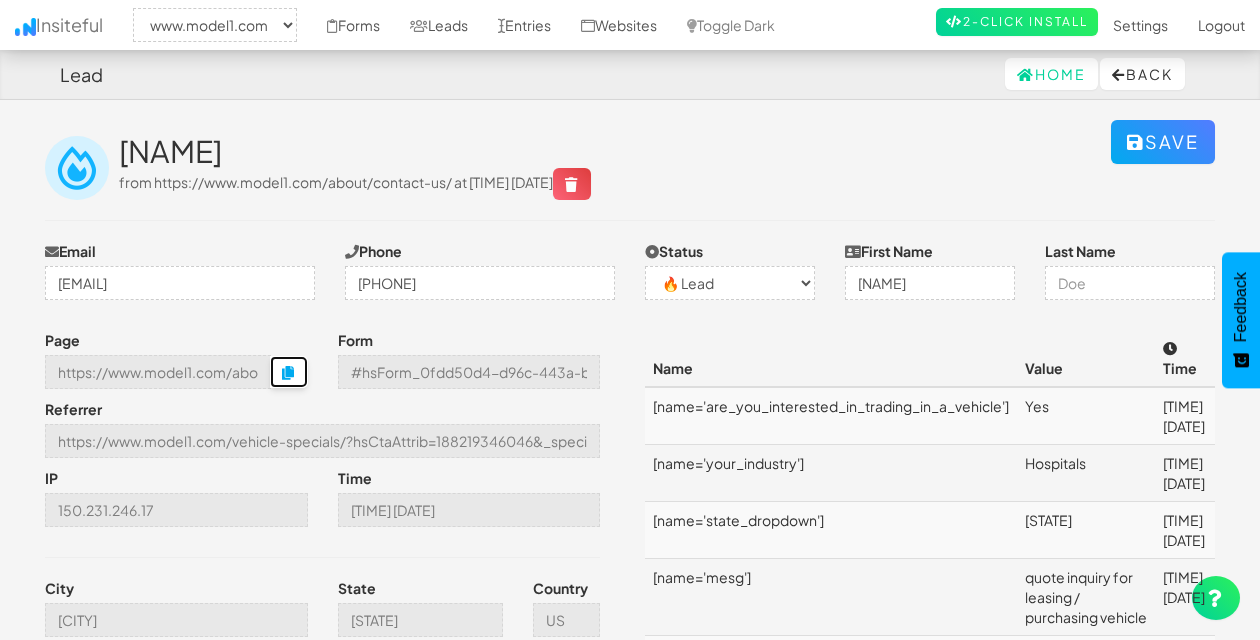 click at bounding box center [289, 372] 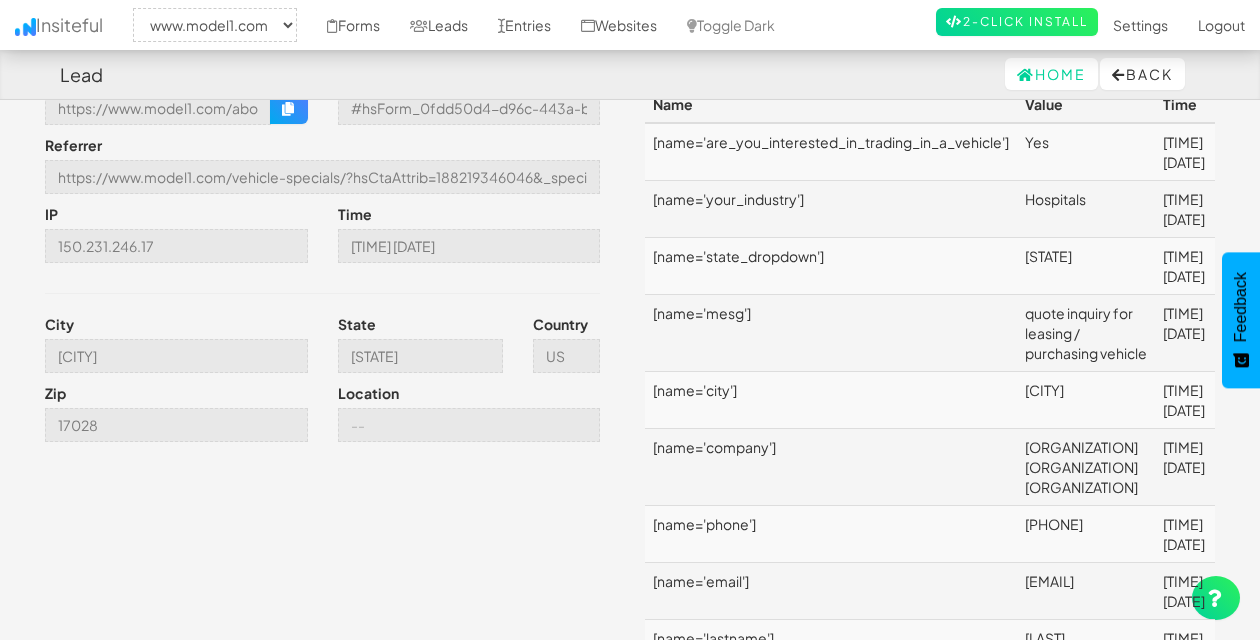 scroll, scrollTop: 256, scrollLeft: 0, axis: vertical 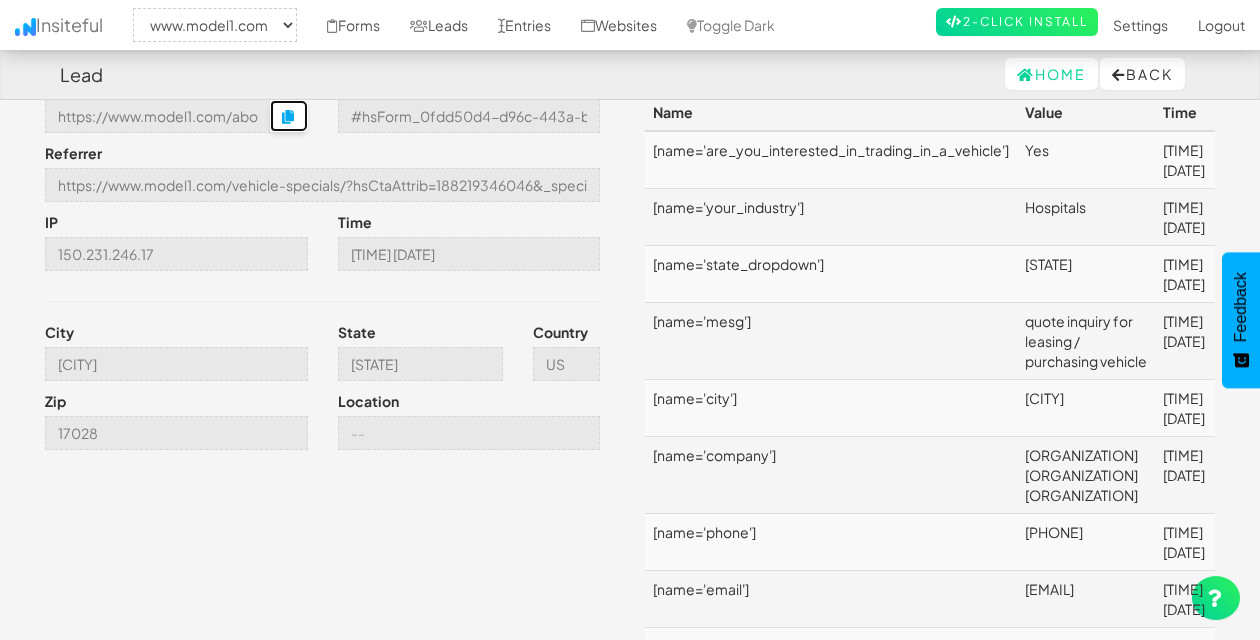 click at bounding box center (289, 116) 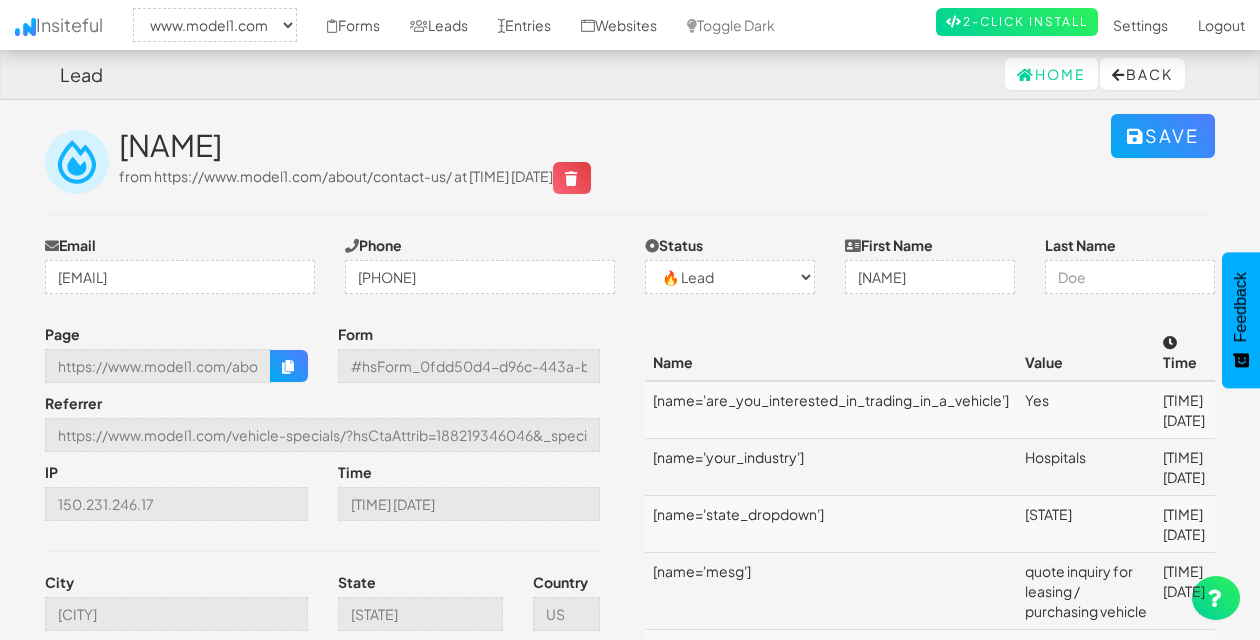 scroll, scrollTop: 0, scrollLeft: 0, axis: both 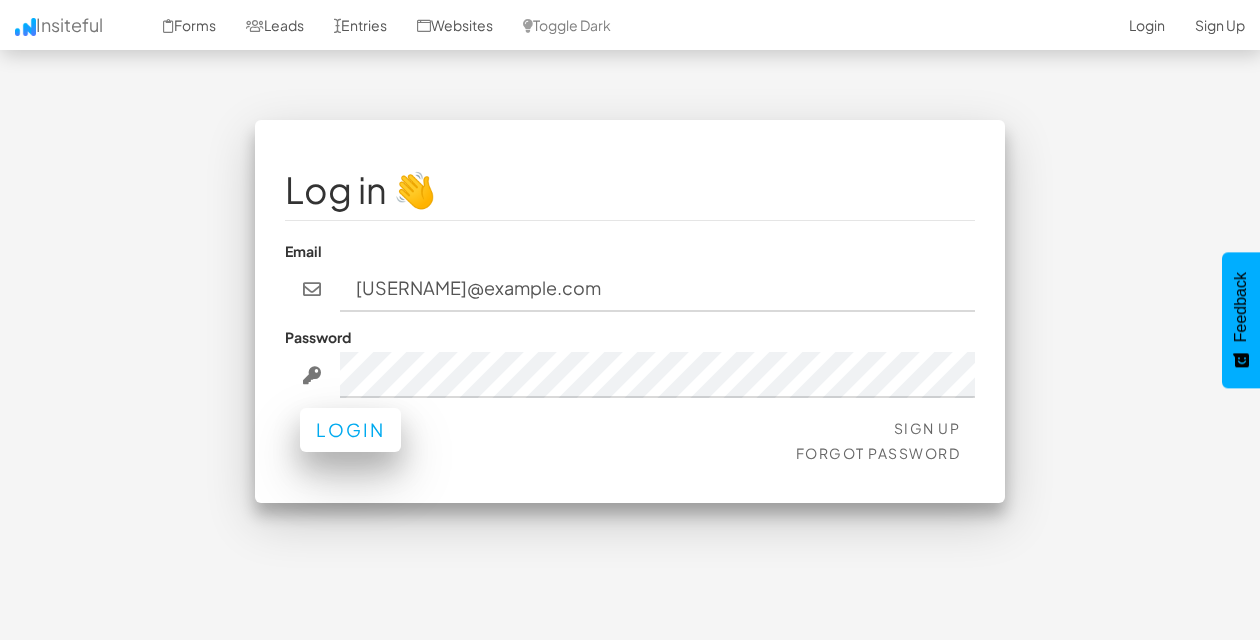 click on "Login" at bounding box center [350, 430] 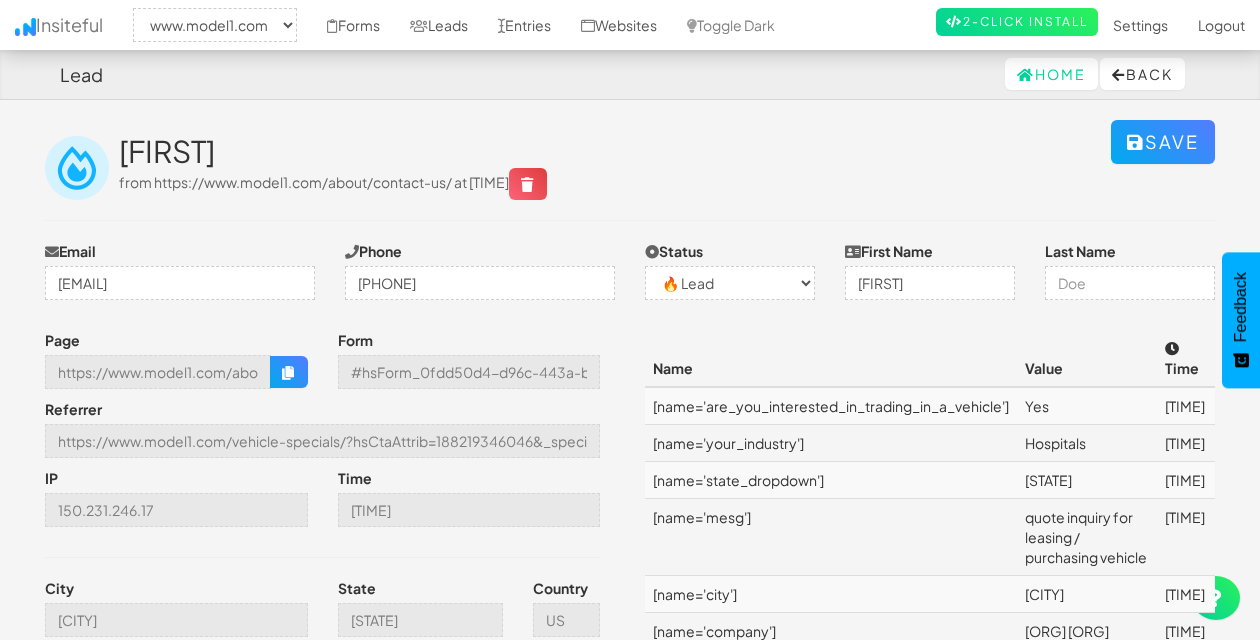 select on "2371" 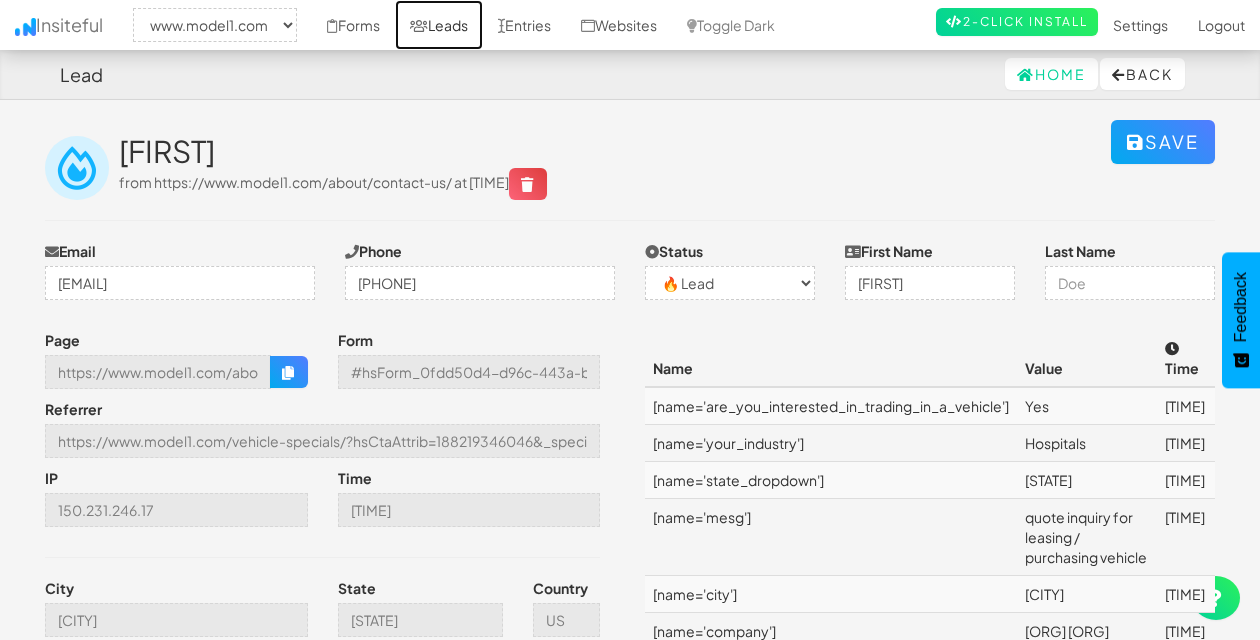 click on "Leads" at bounding box center (439, 25) 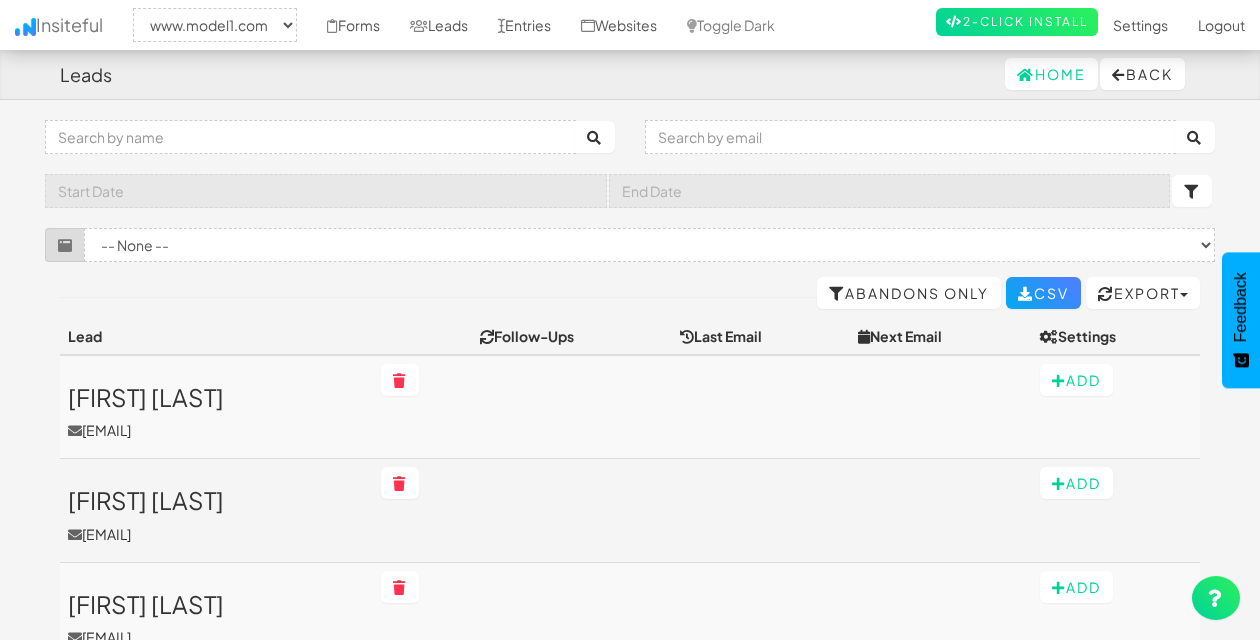 select on "2371" 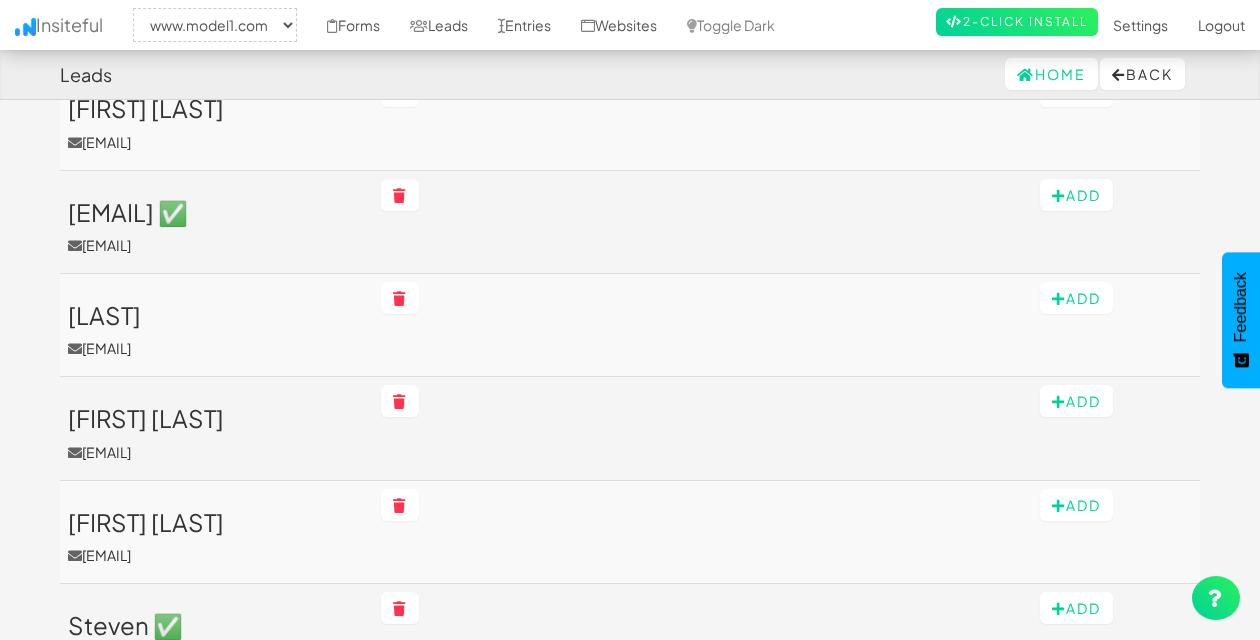 scroll, scrollTop: 1956, scrollLeft: 0, axis: vertical 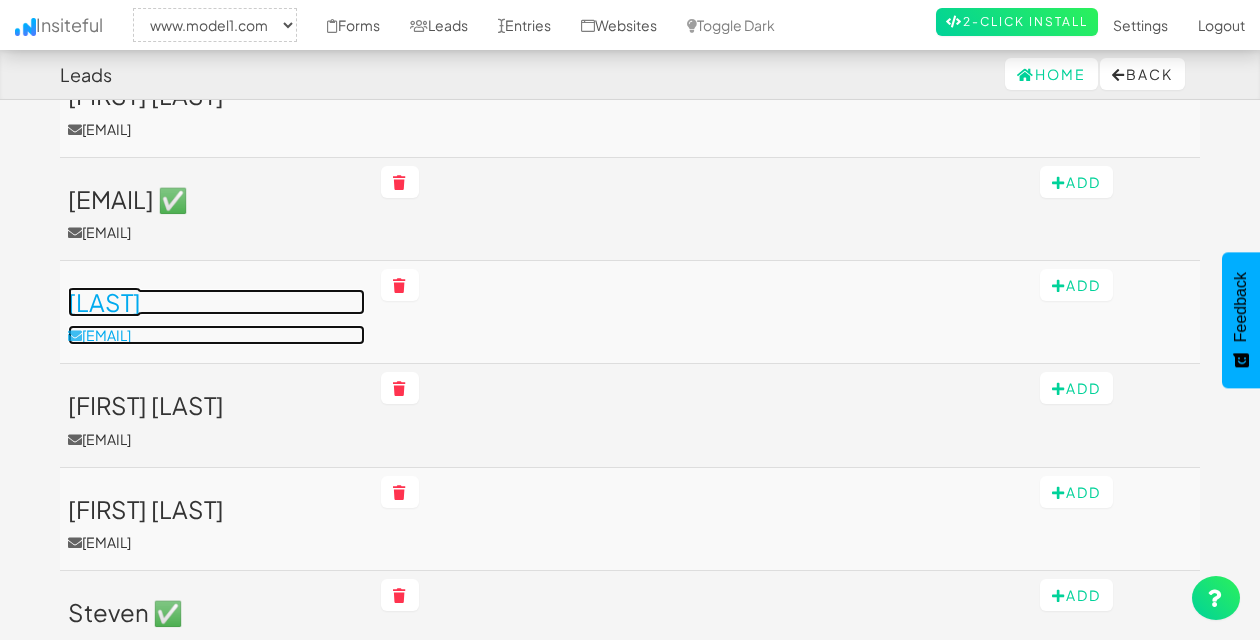 click on "bevan@creativecoachsolutions.com" at bounding box center (216, 335) 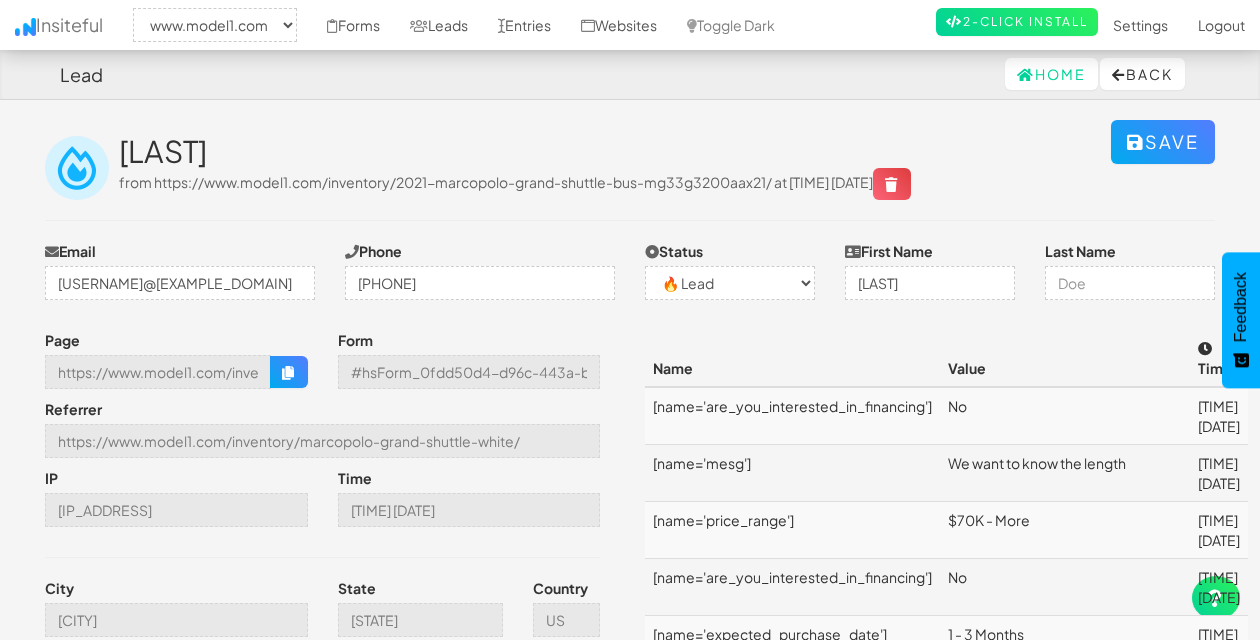 select on "2371" 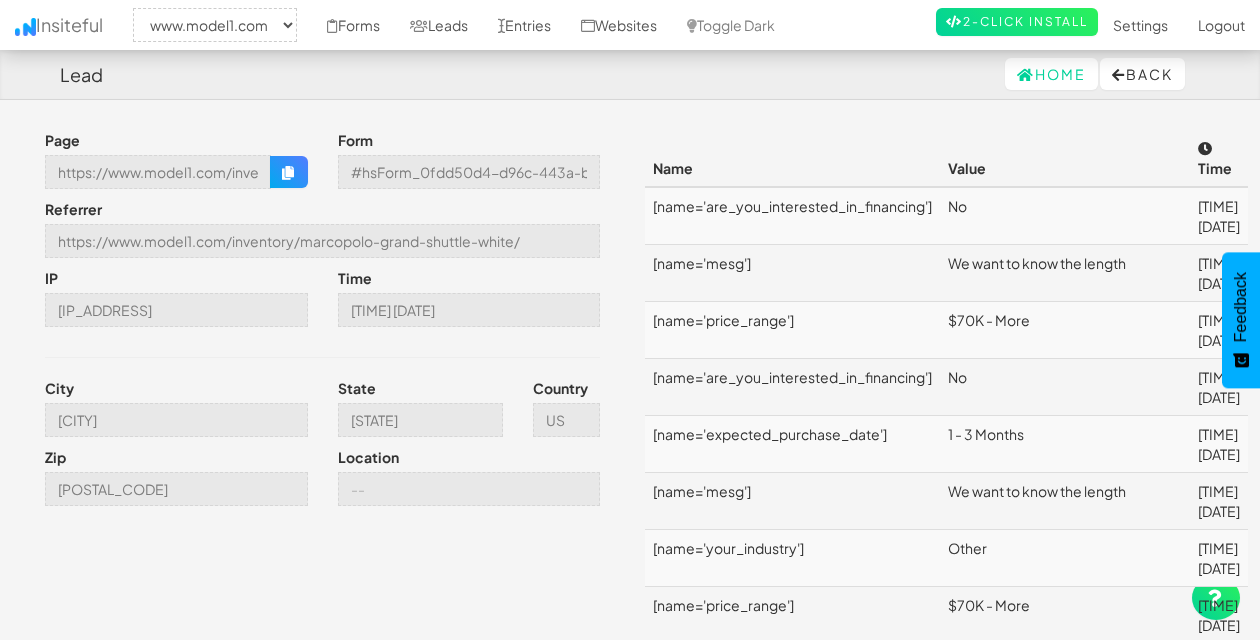 scroll, scrollTop: 194, scrollLeft: 0, axis: vertical 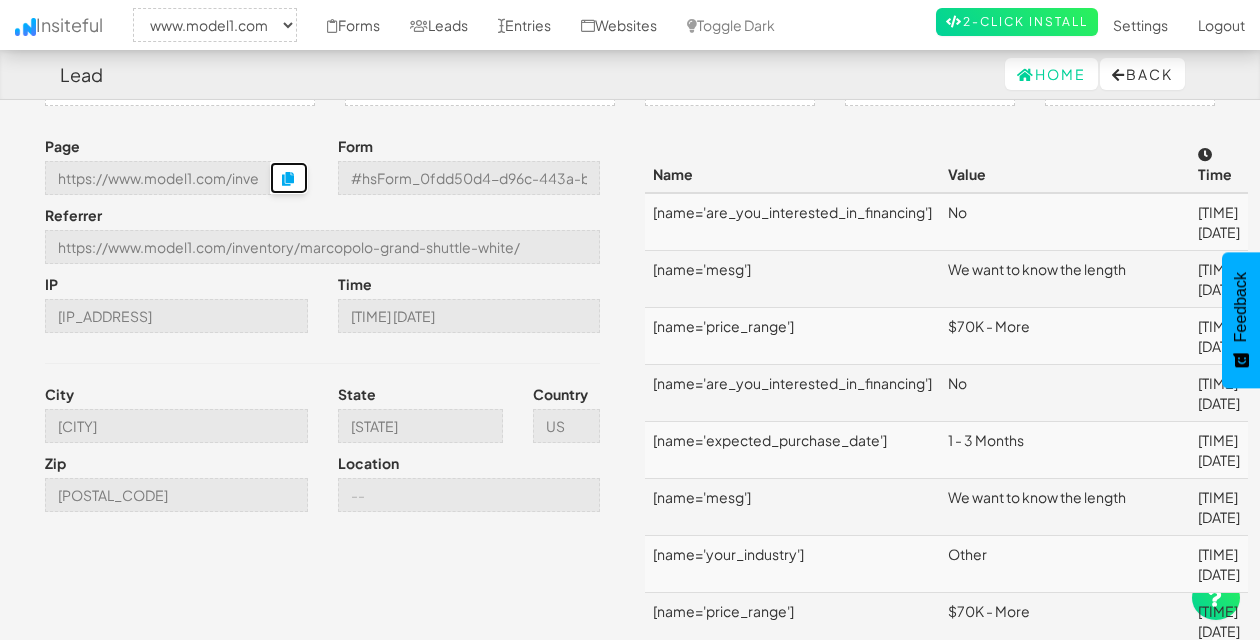 click at bounding box center [289, 178] 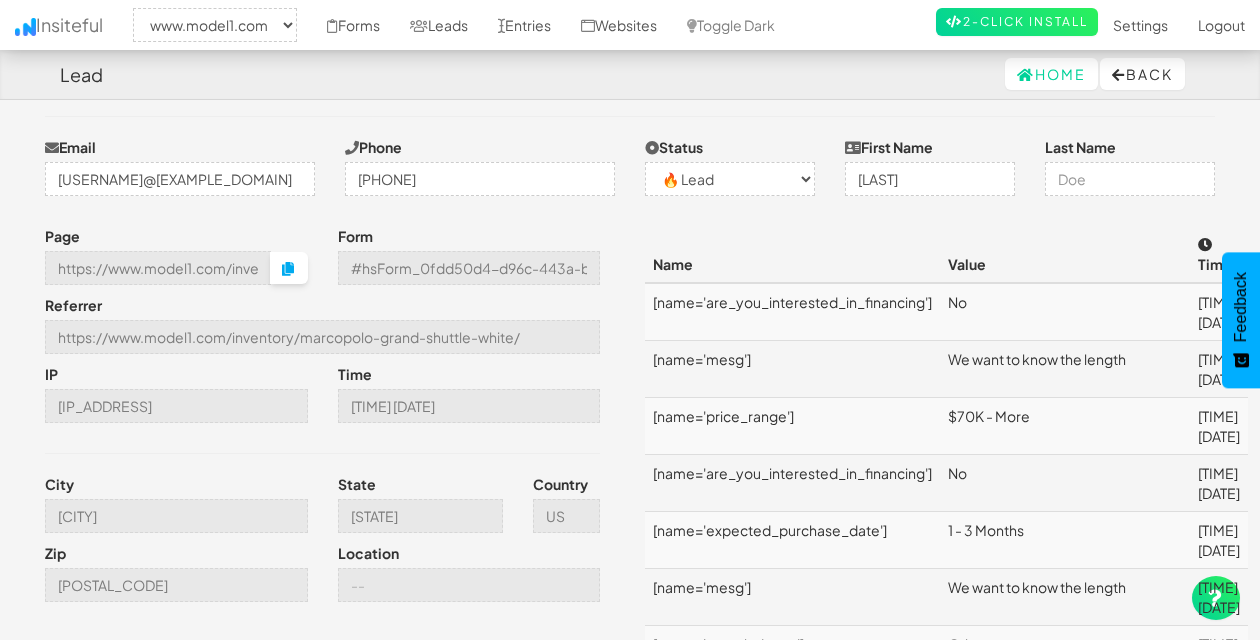 scroll, scrollTop: 0, scrollLeft: 0, axis: both 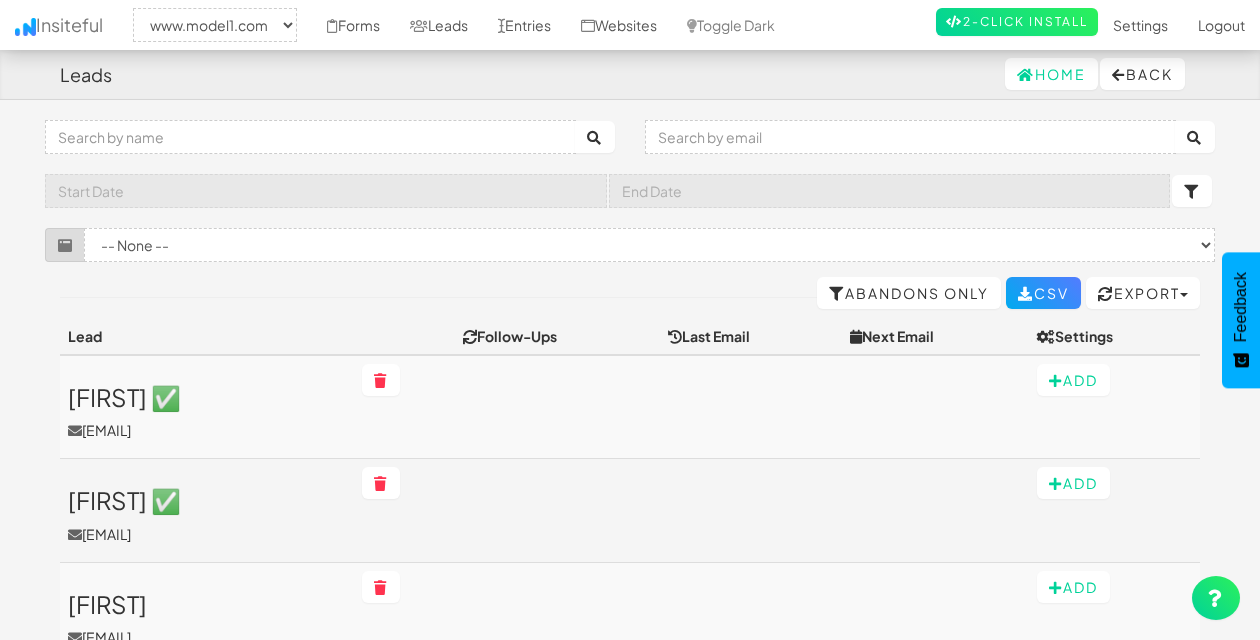 select on "2371" 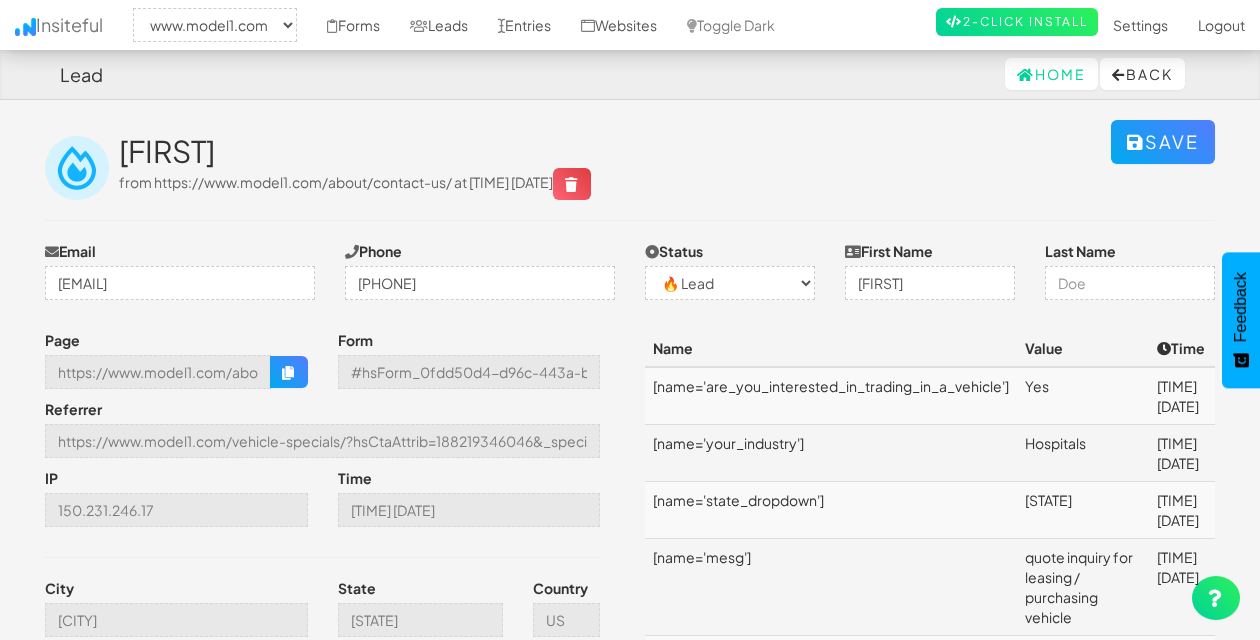 select on "2371" 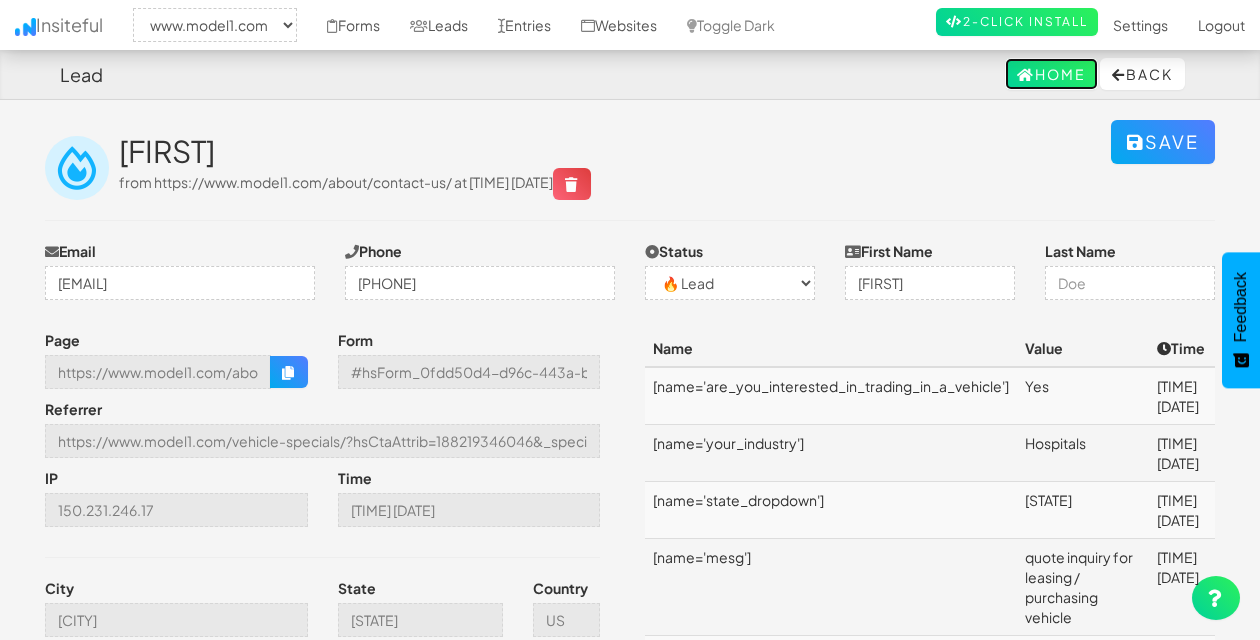 click on "Home" at bounding box center (1051, 74) 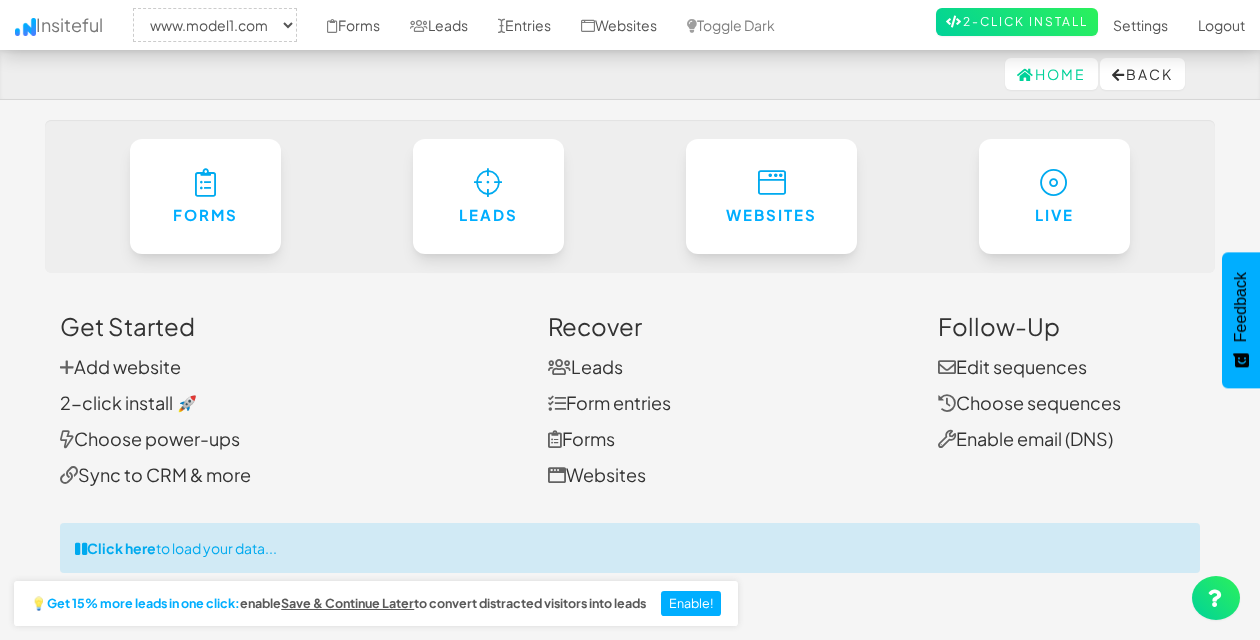 select on "2371" 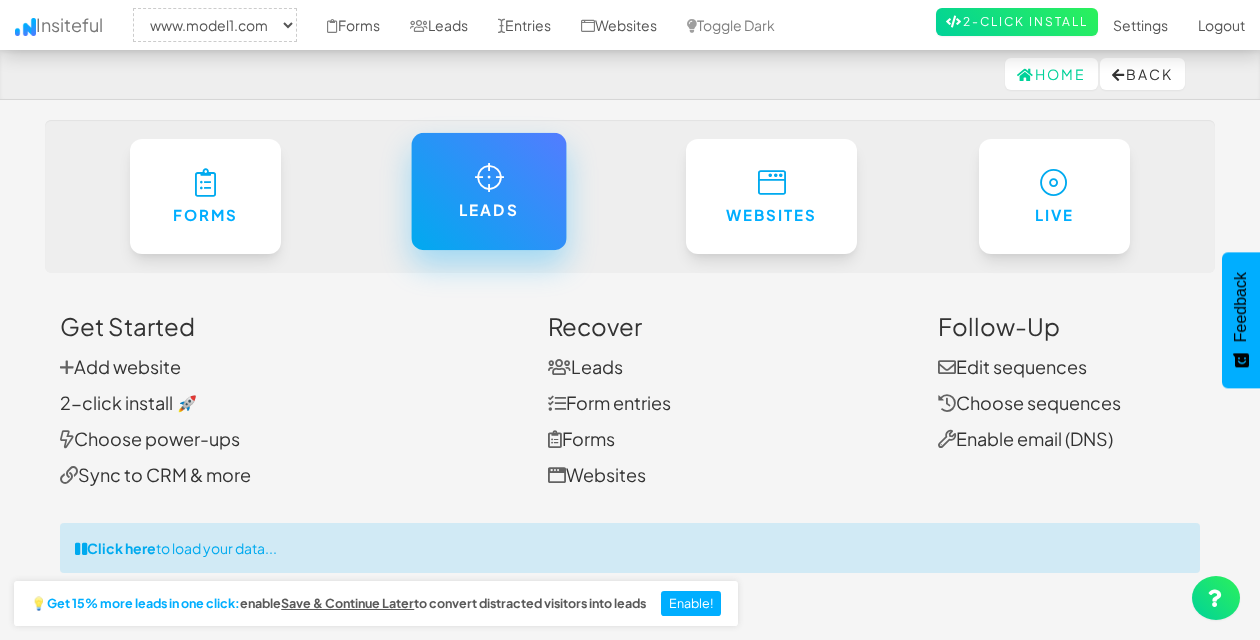 click at bounding box center [488, 177] 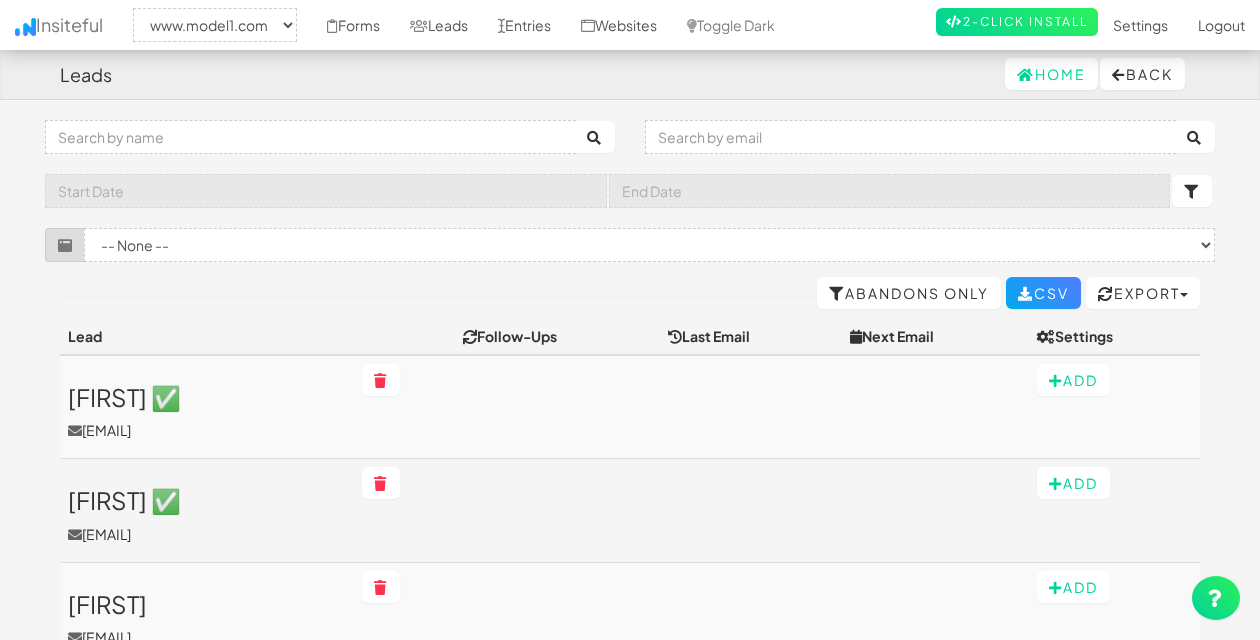 select on "2371" 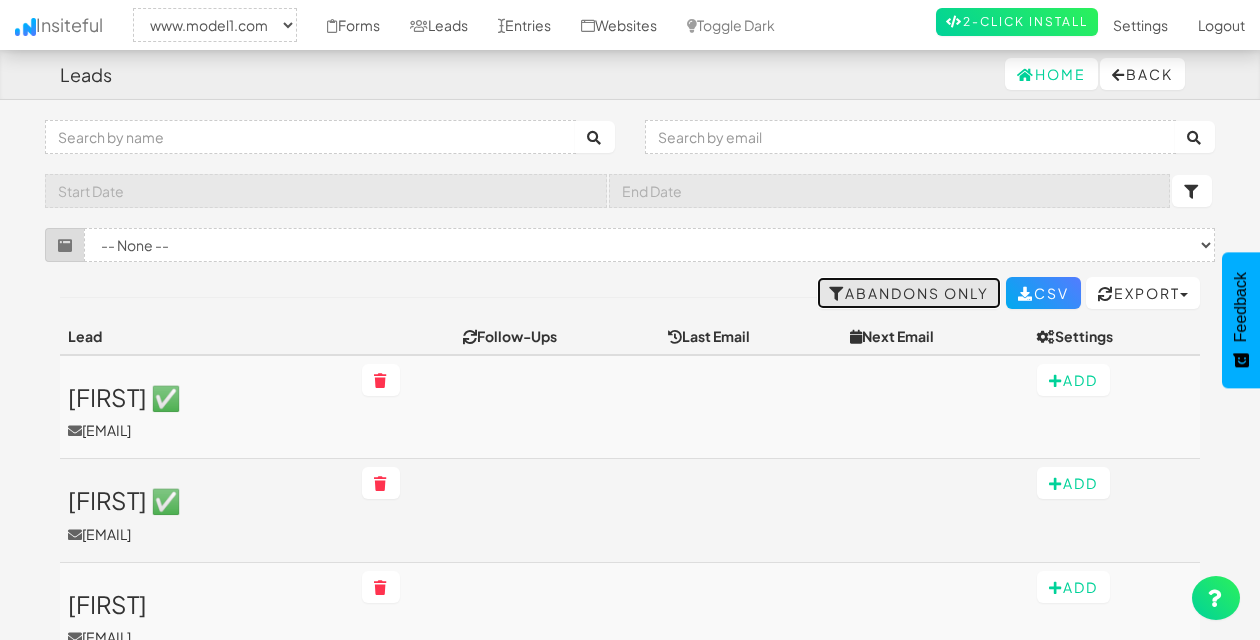 click on "Abandons Only" at bounding box center (909, 293) 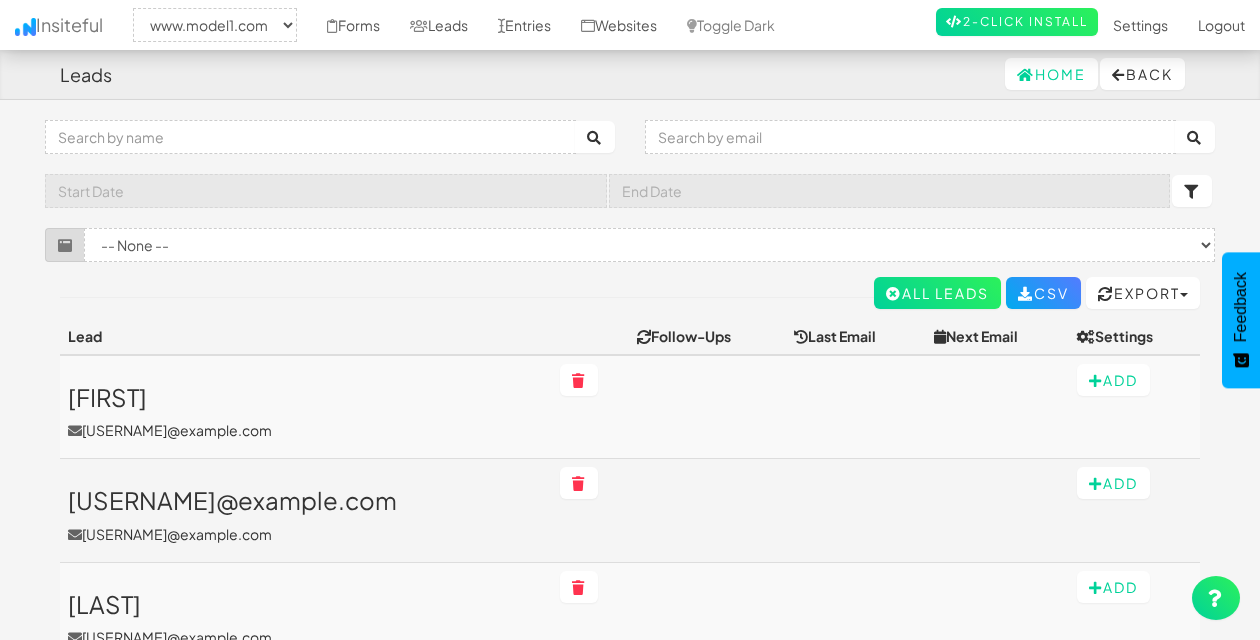 select on "2371" 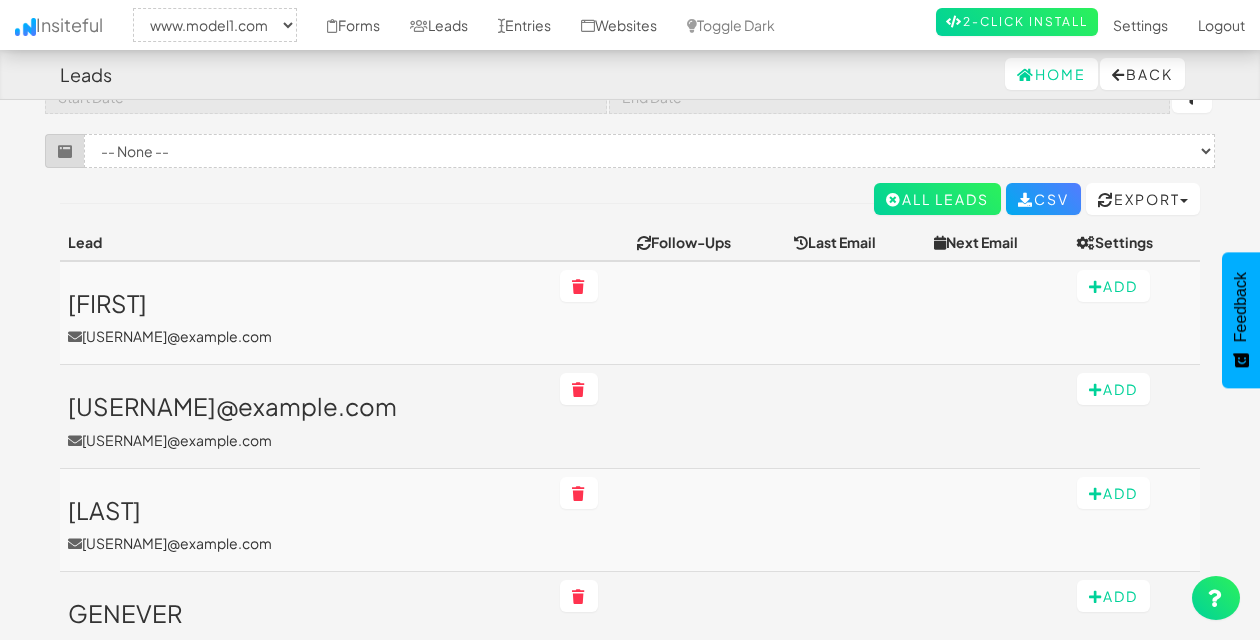 scroll, scrollTop: 0, scrollLeft: 0, axis: both 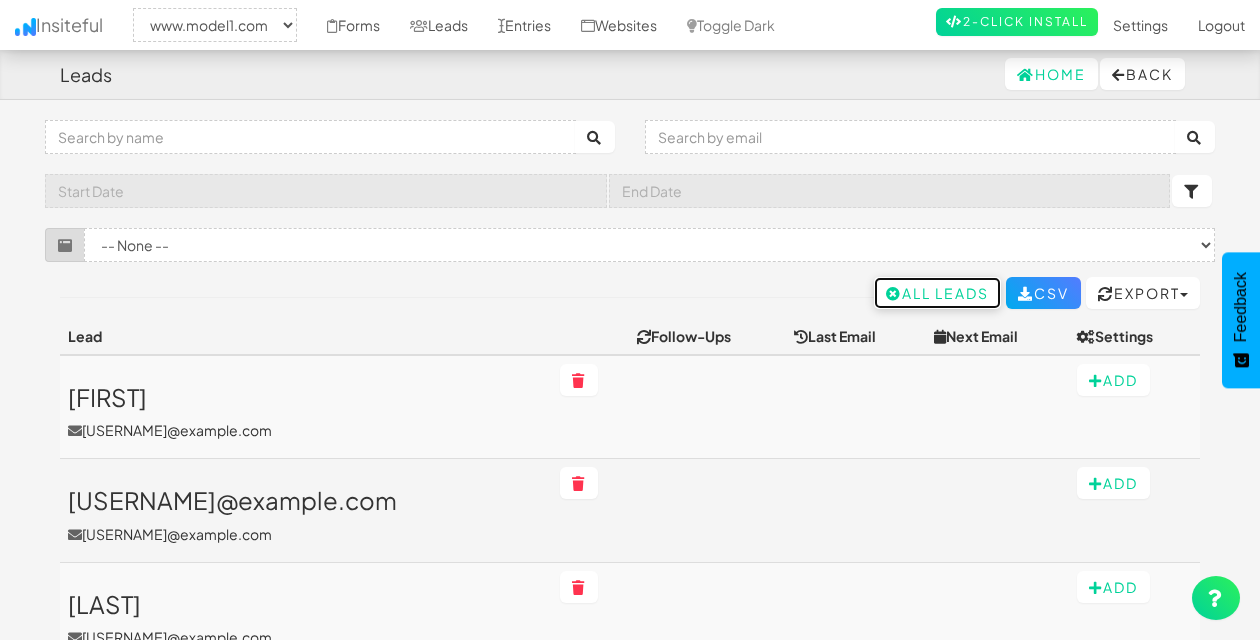 click on "All Leads" at bounding box center (937, 293) 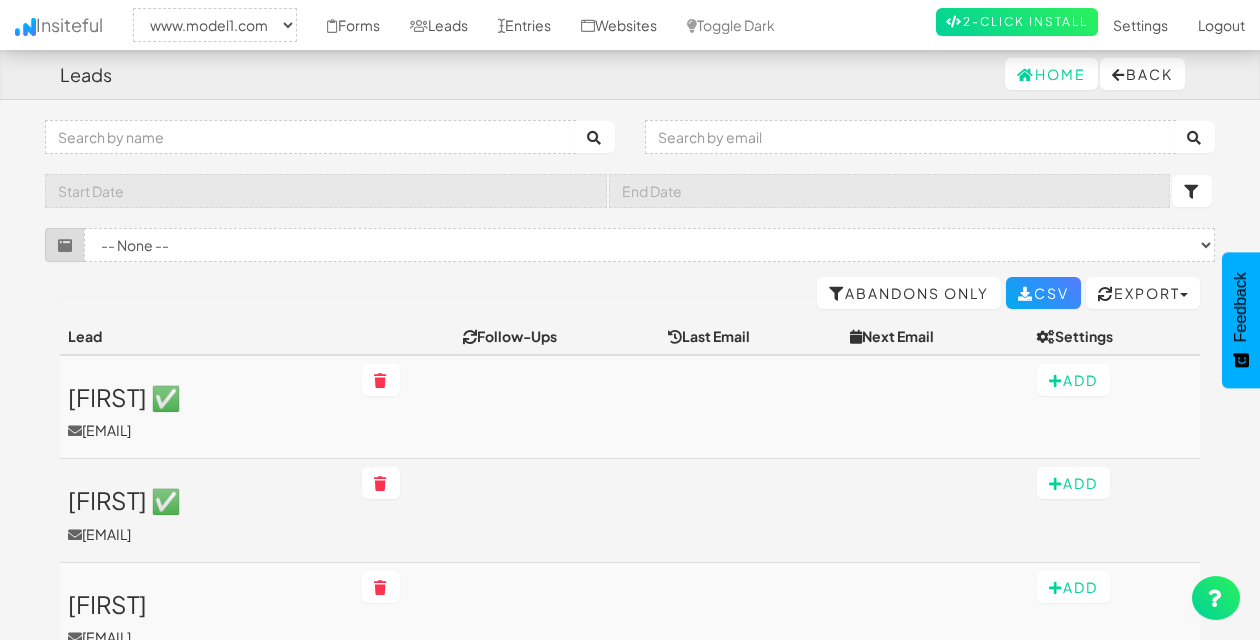 select on "2371" 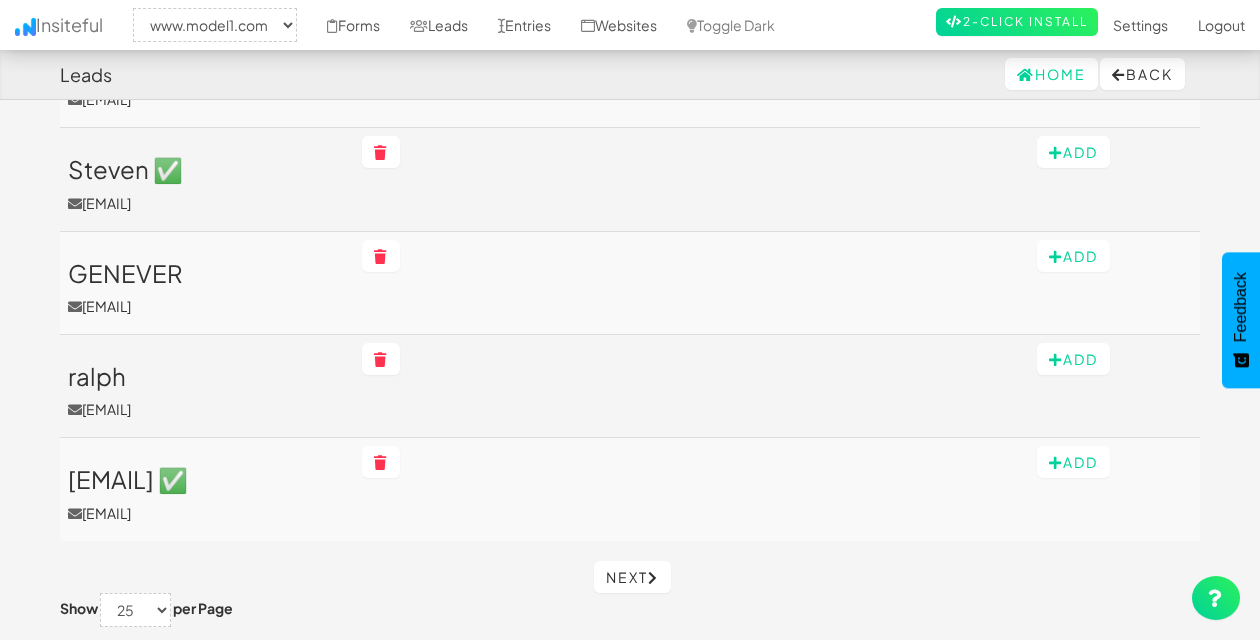 scroll, scrollTop: 2427, scrollLeft: 0, axis: vertical 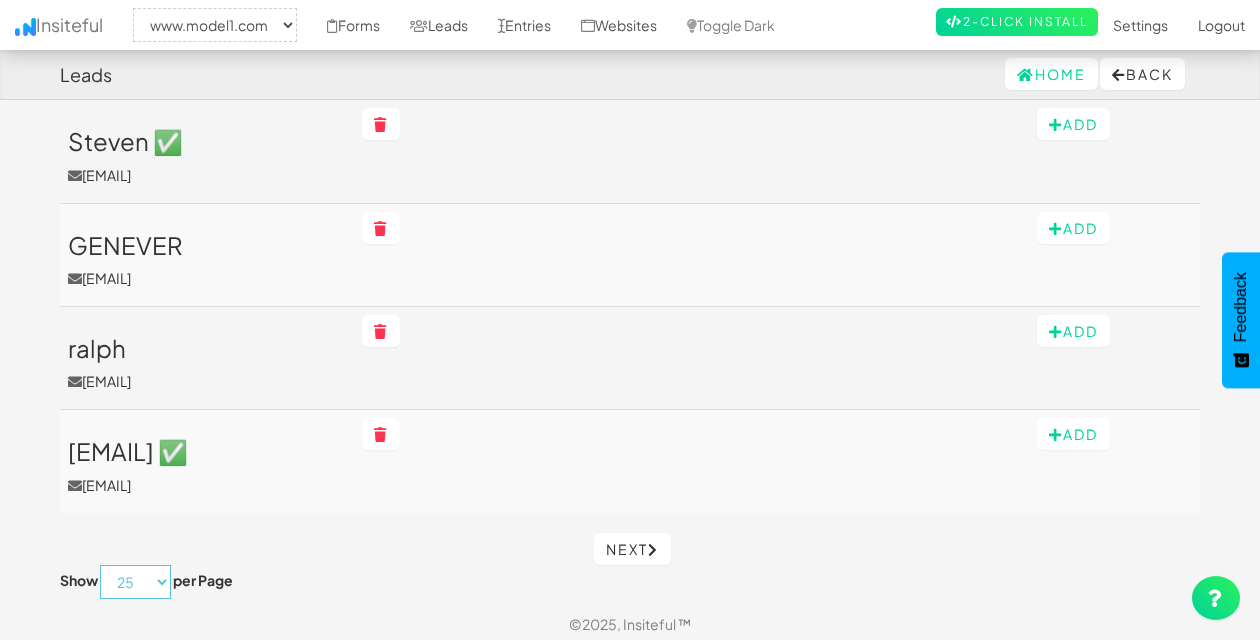 click on "10 25 50 75 100" at bounding box center (135, 582) 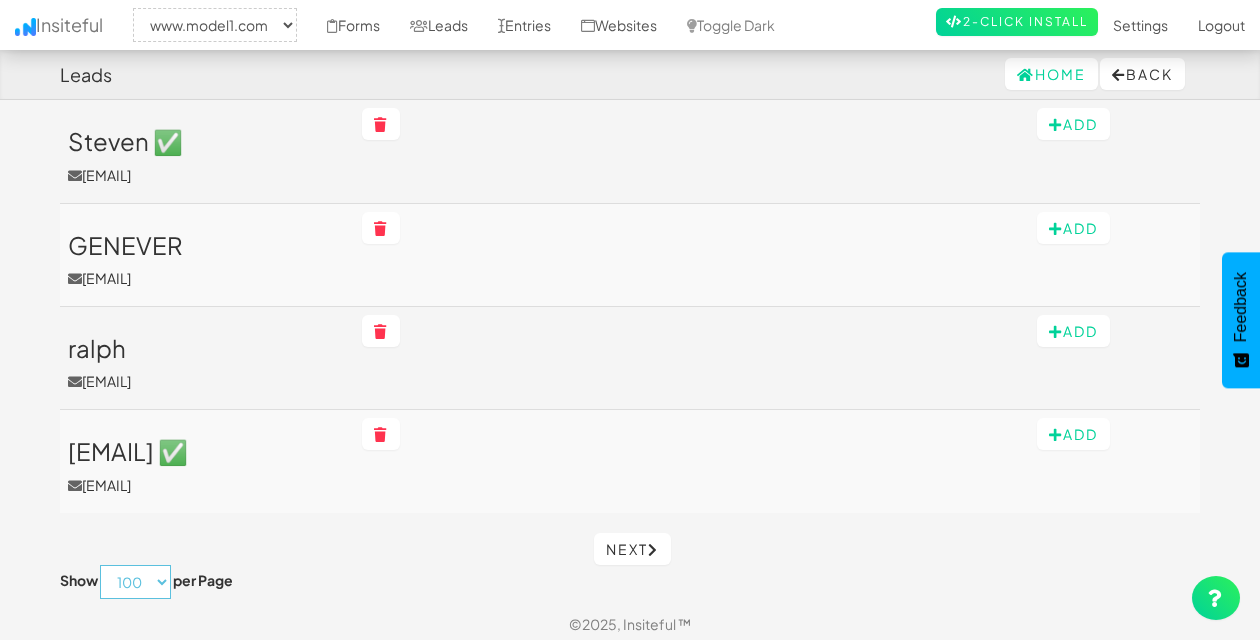 click on "10 25 50 75 100" at bounding box center (135, 582) 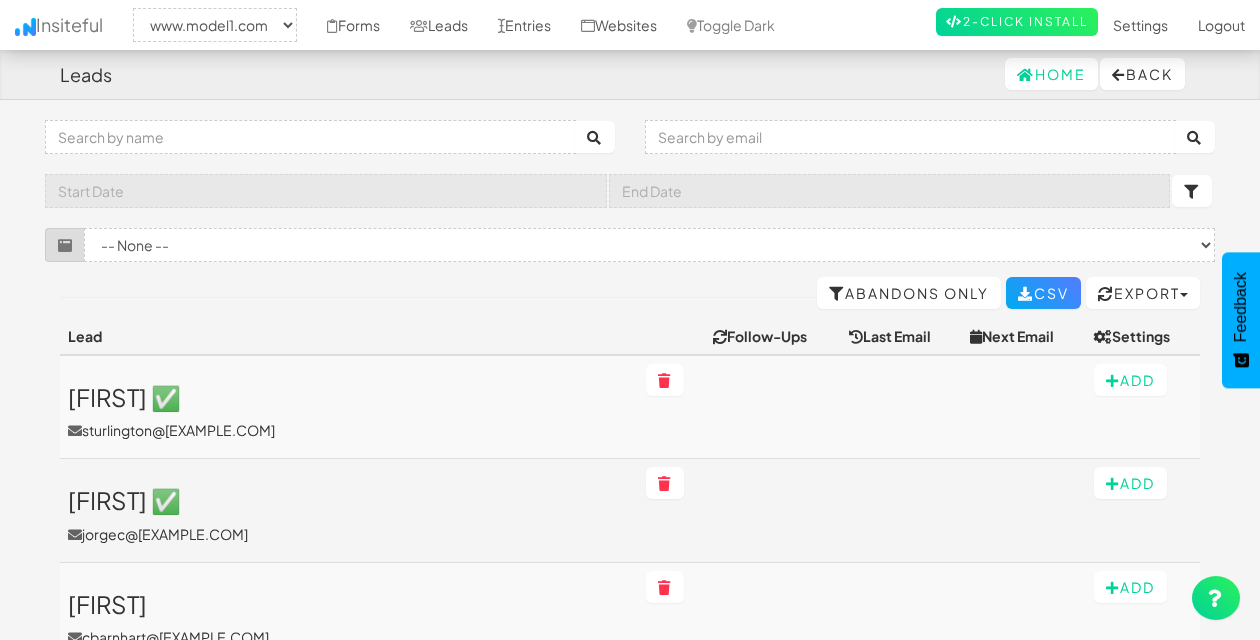 select on "2371" 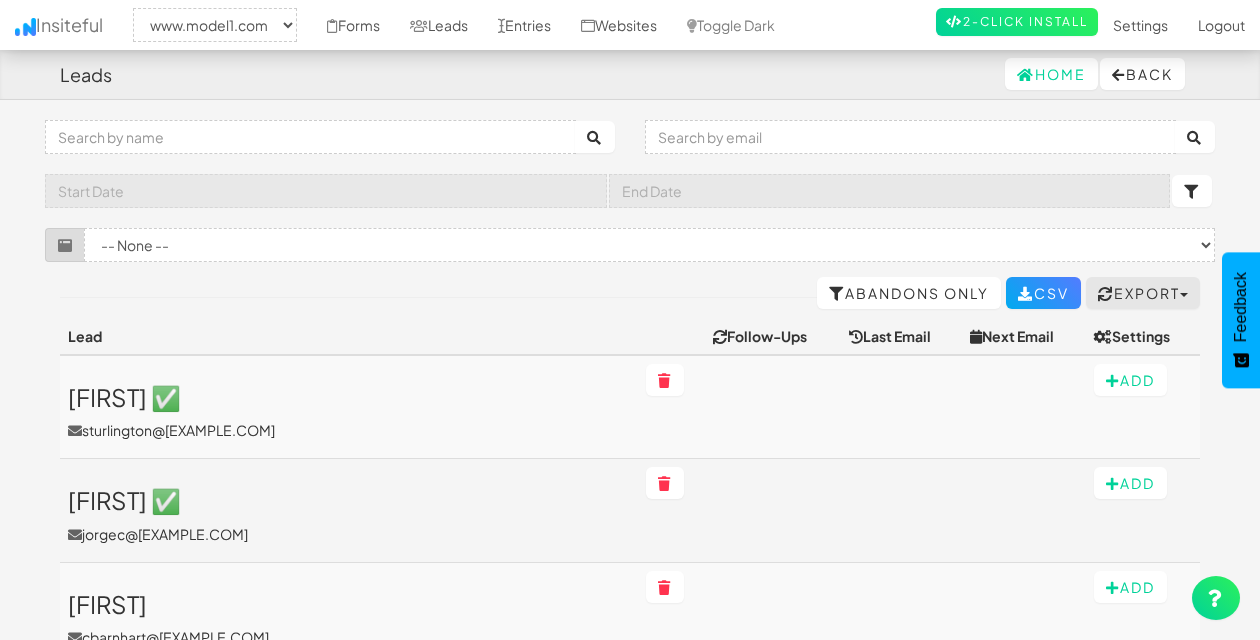 click on "Export" at bounding box center (1143, 293) 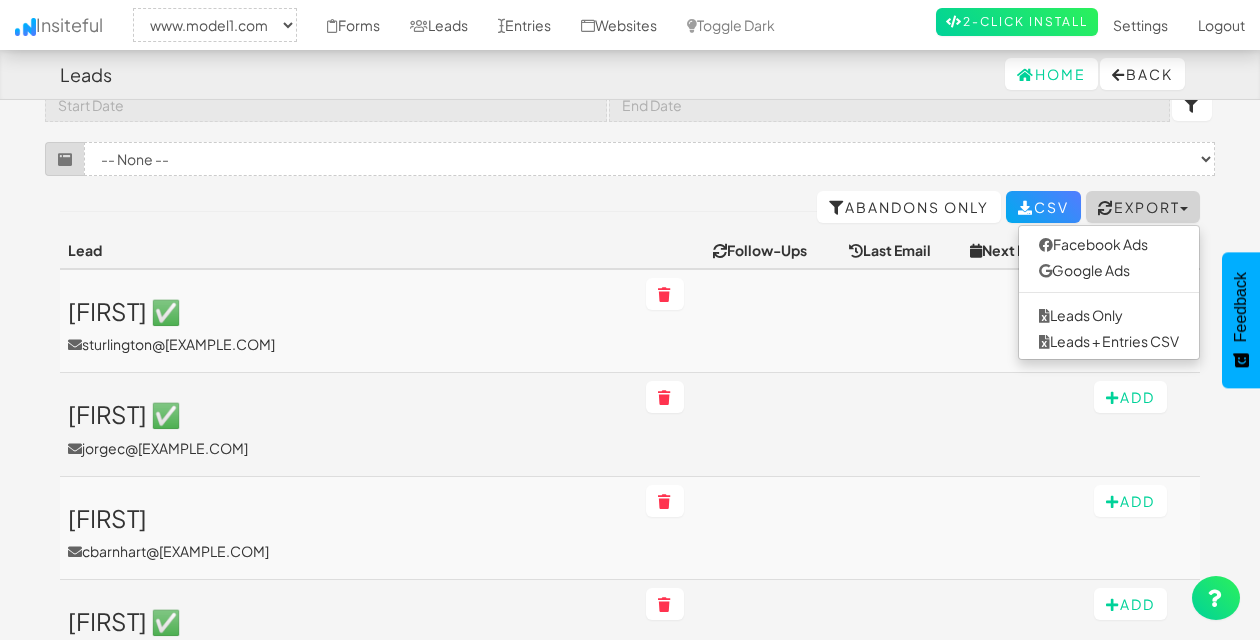 scroll, scrollTop: 86, scrollLeft: 0, axis: vertical 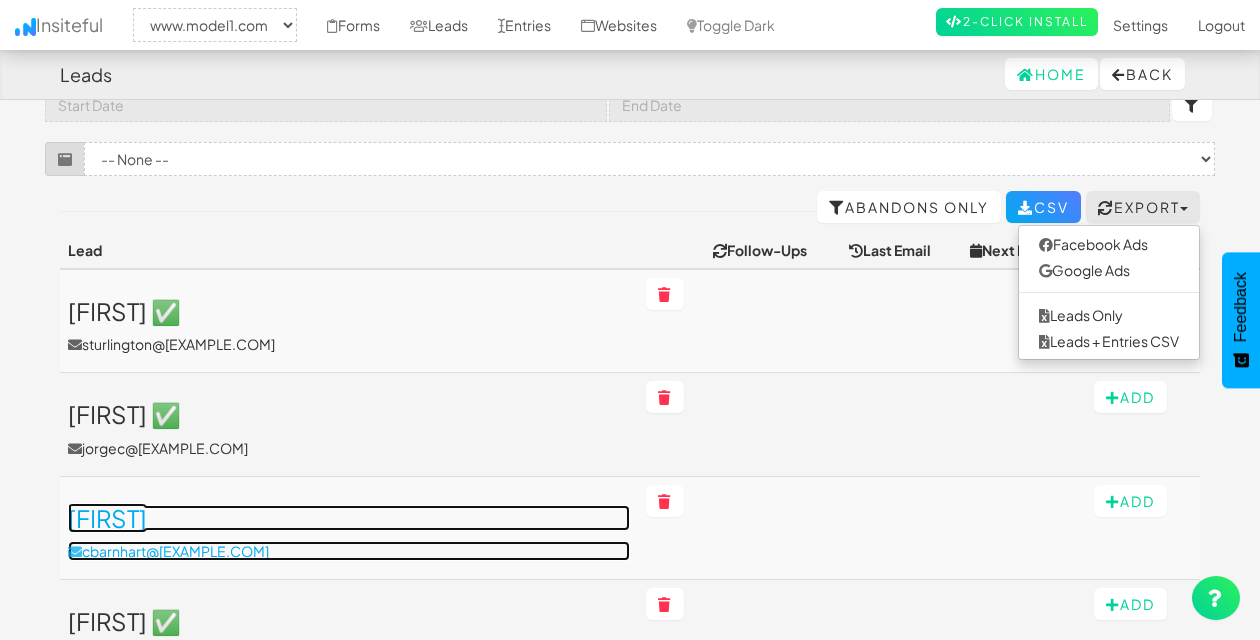 click on "Carl" at bounding box center (349, 518) 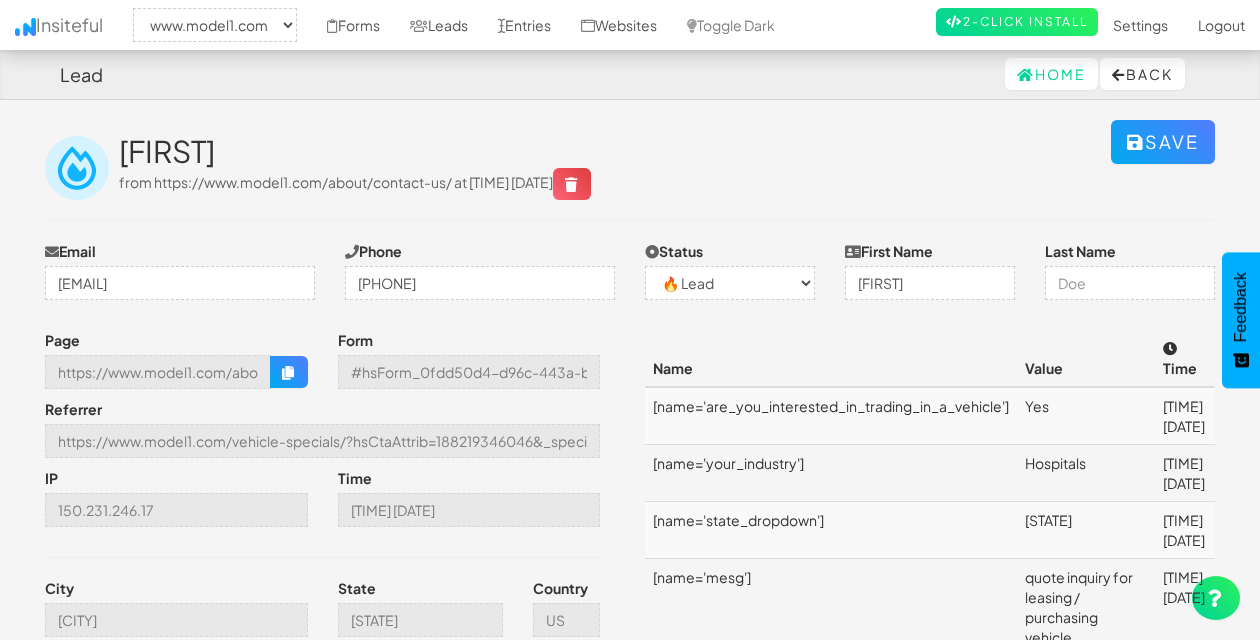 select on "2371" 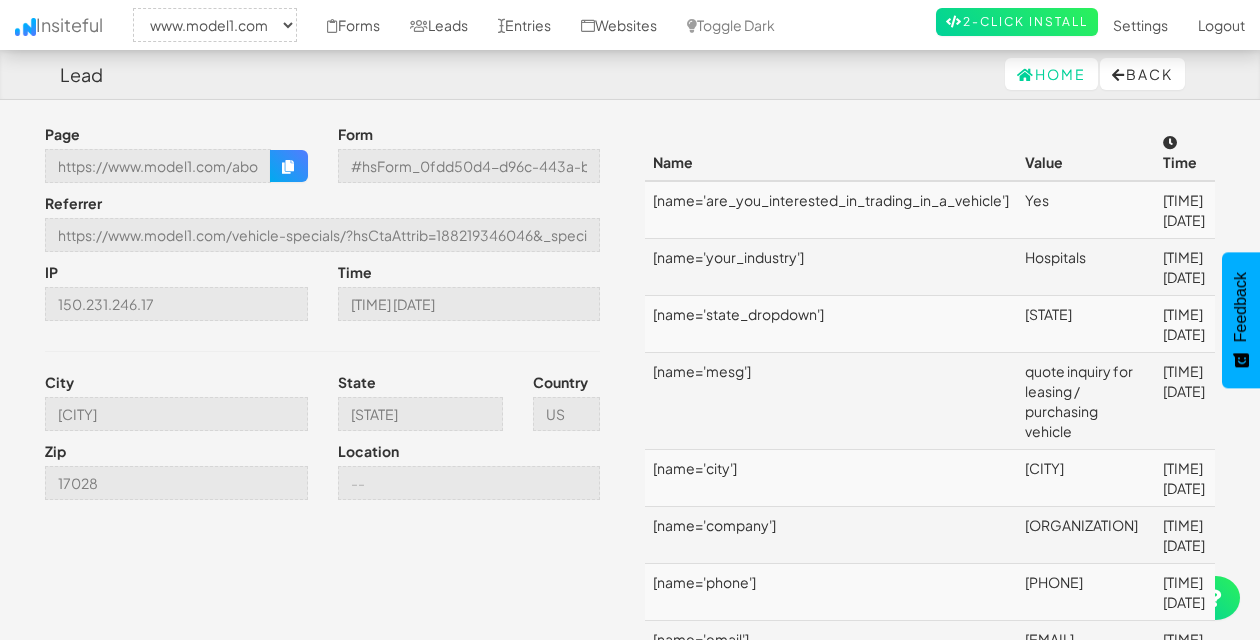 scroll, scrollTop: 0, scrollLeft: 0, axis: both 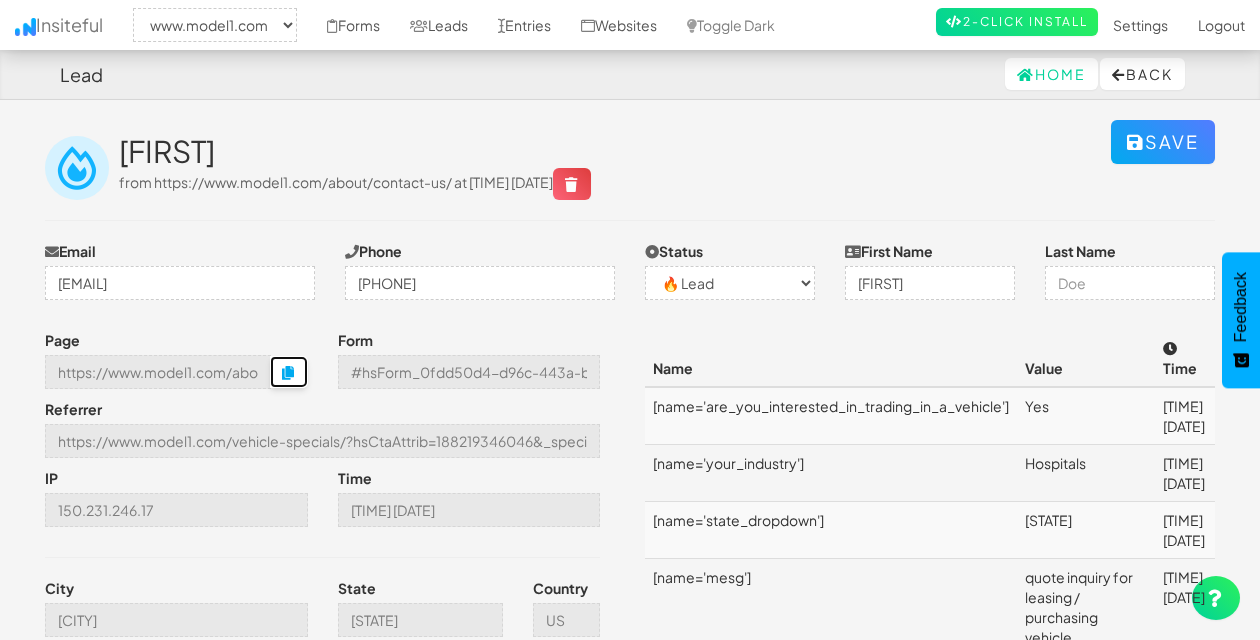 click at bounding box center [289, 373] 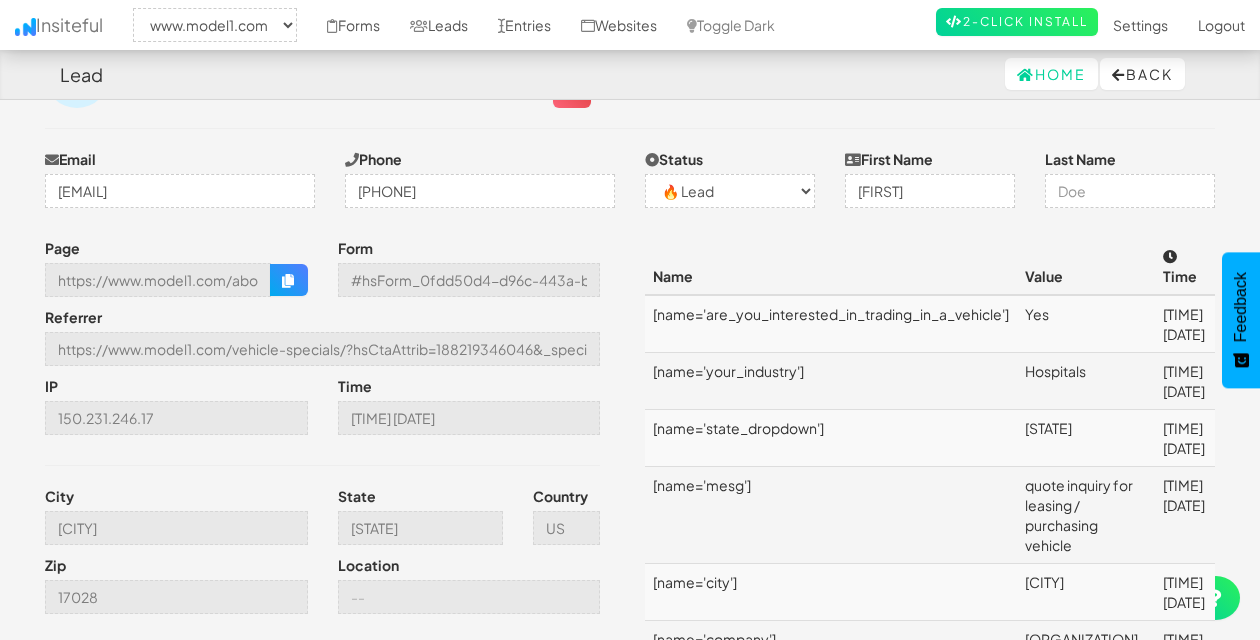 scroll, scrollTop: 96, scrollLeft: 0, axis: vertical 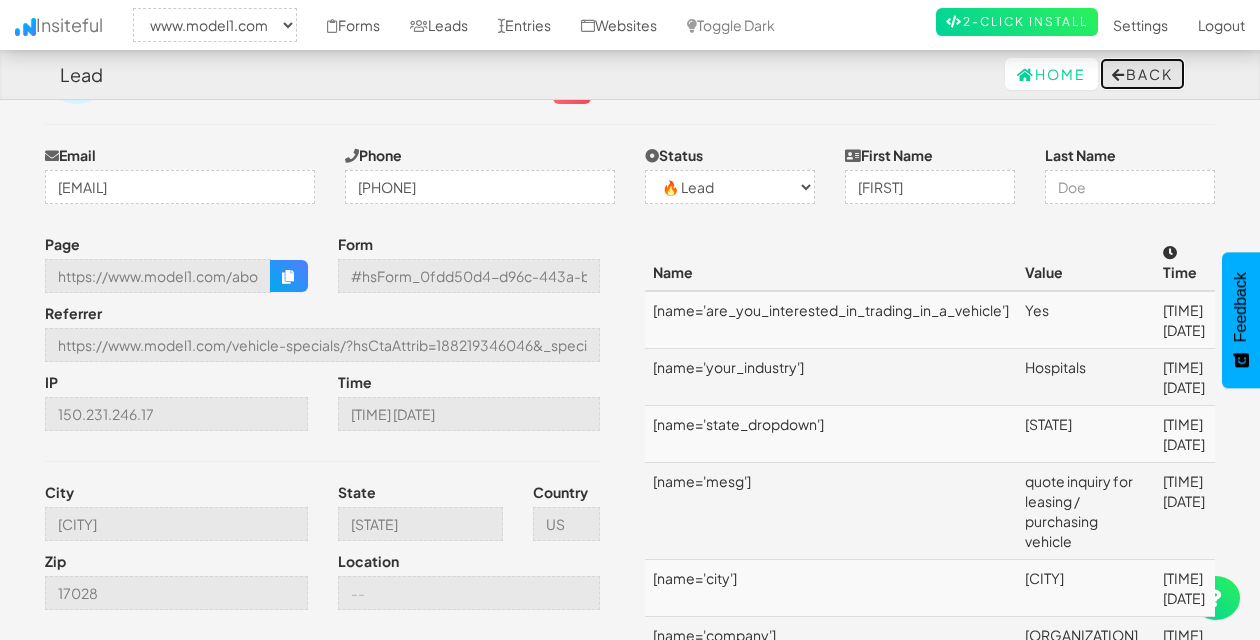 click on "Back" at bounding box center (1142, 74) 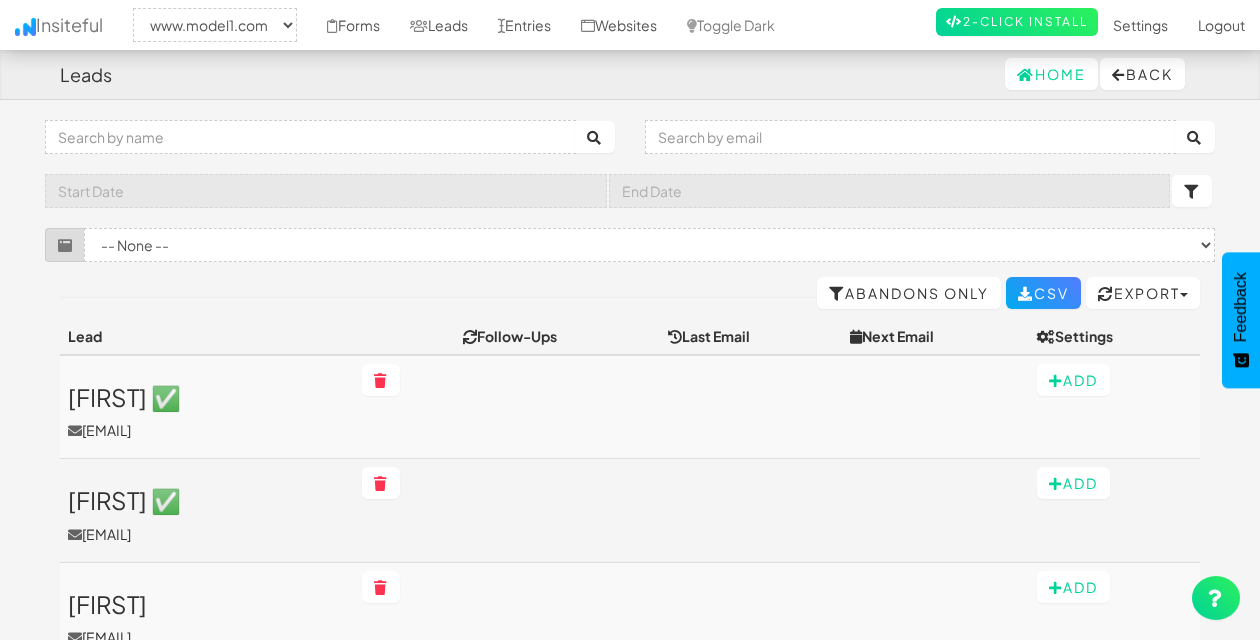 select on "2371" 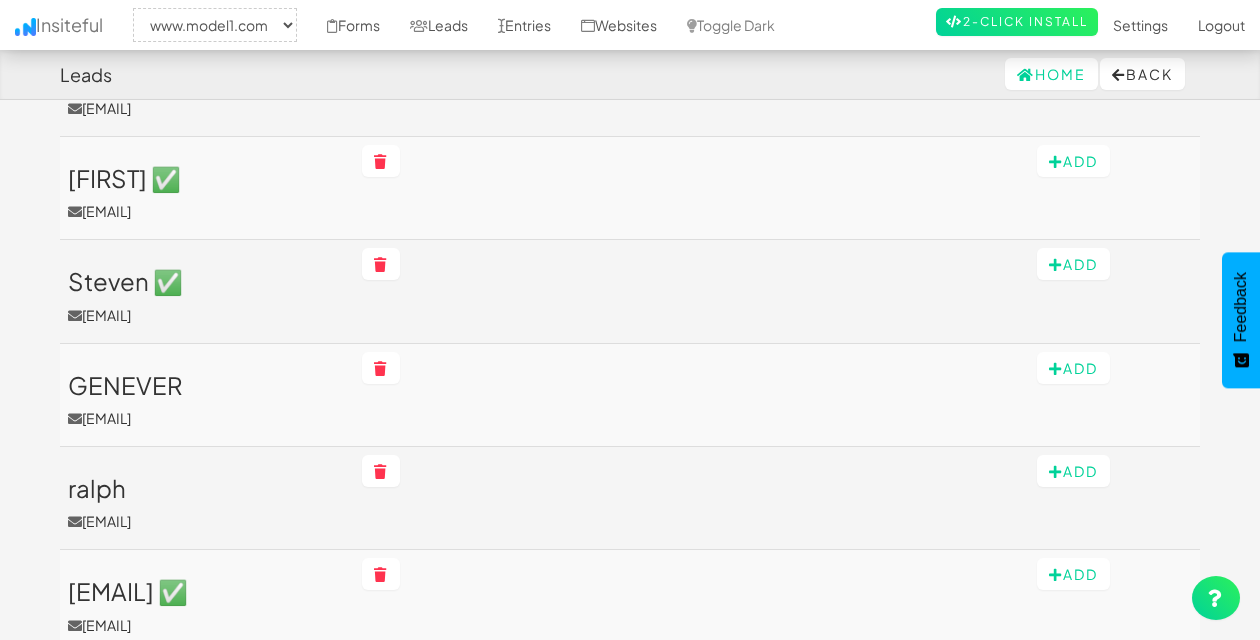 scroll, scrollTop: 2292, scrollLeft: 0, axis: vertical 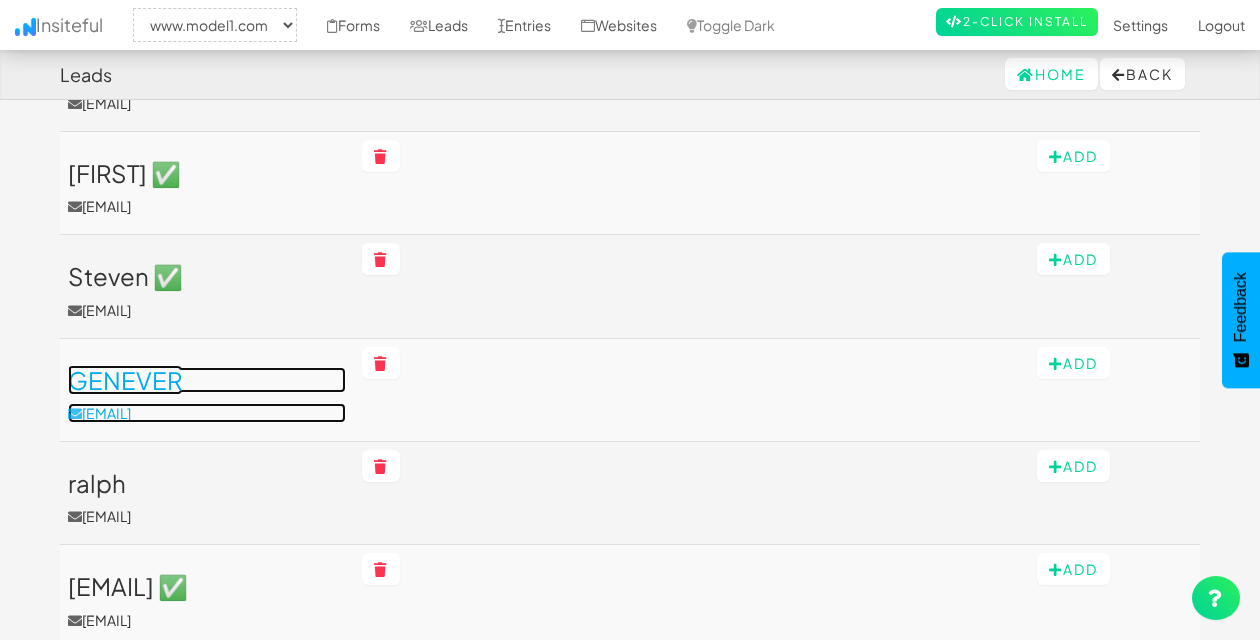 click on "GENEVER   ghill41254@gmail.com" at bounding box center [207, 395] 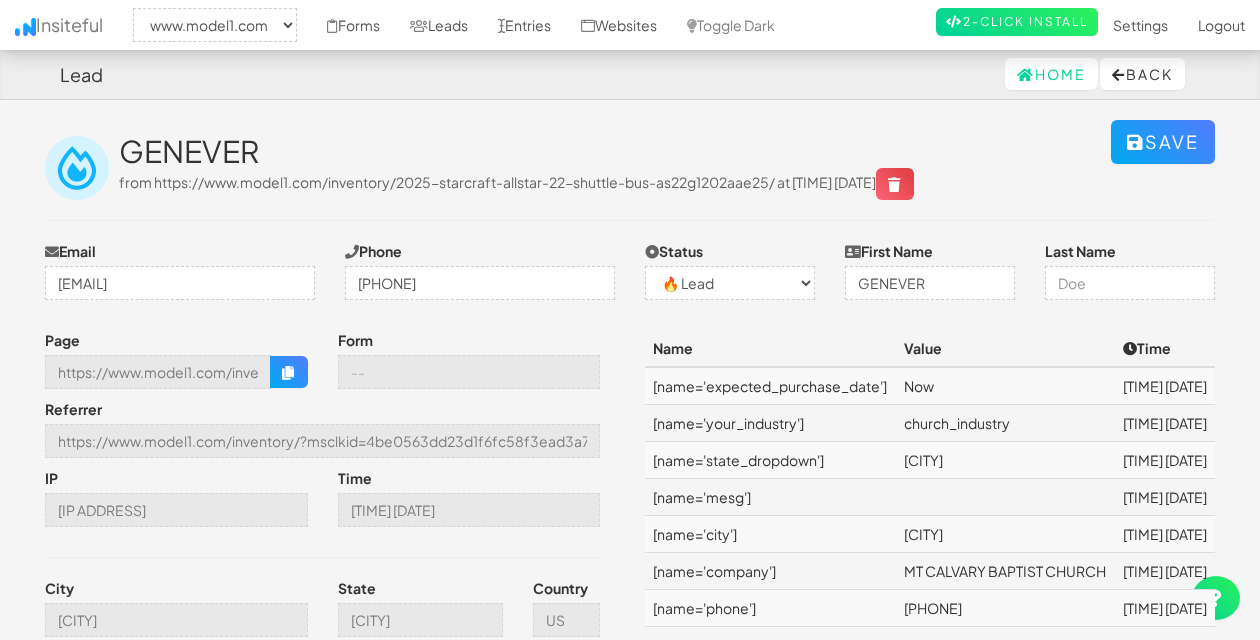 select on "2371" 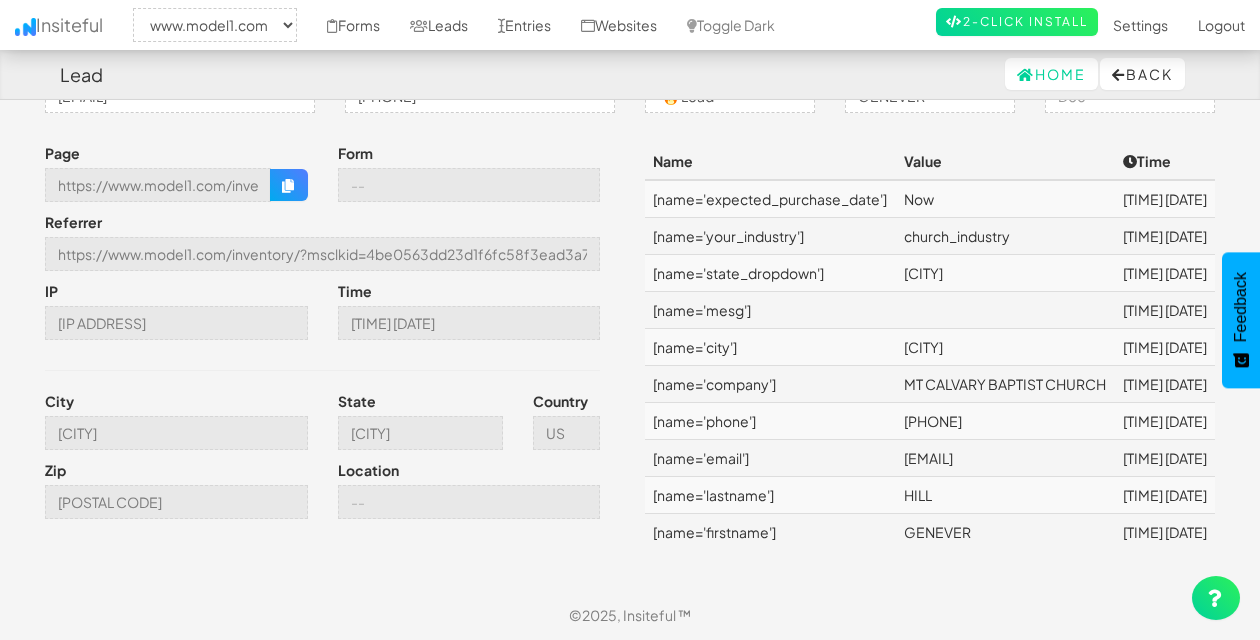 scroll, scrollTop: 290, scrollLeft: 0, axis: vertical 